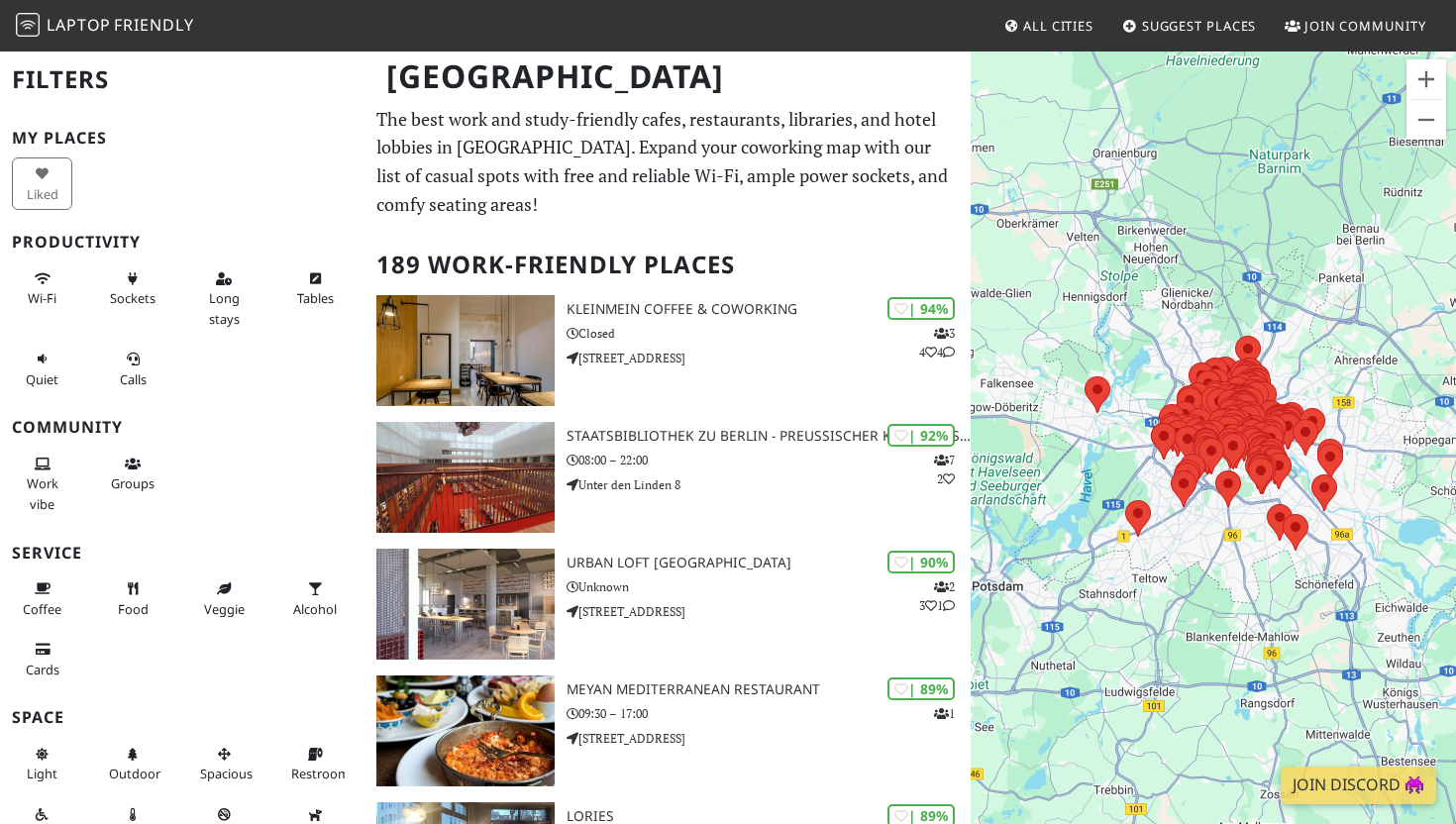scroll, scrollTop: 0, scrollLeft: 0, axis: both 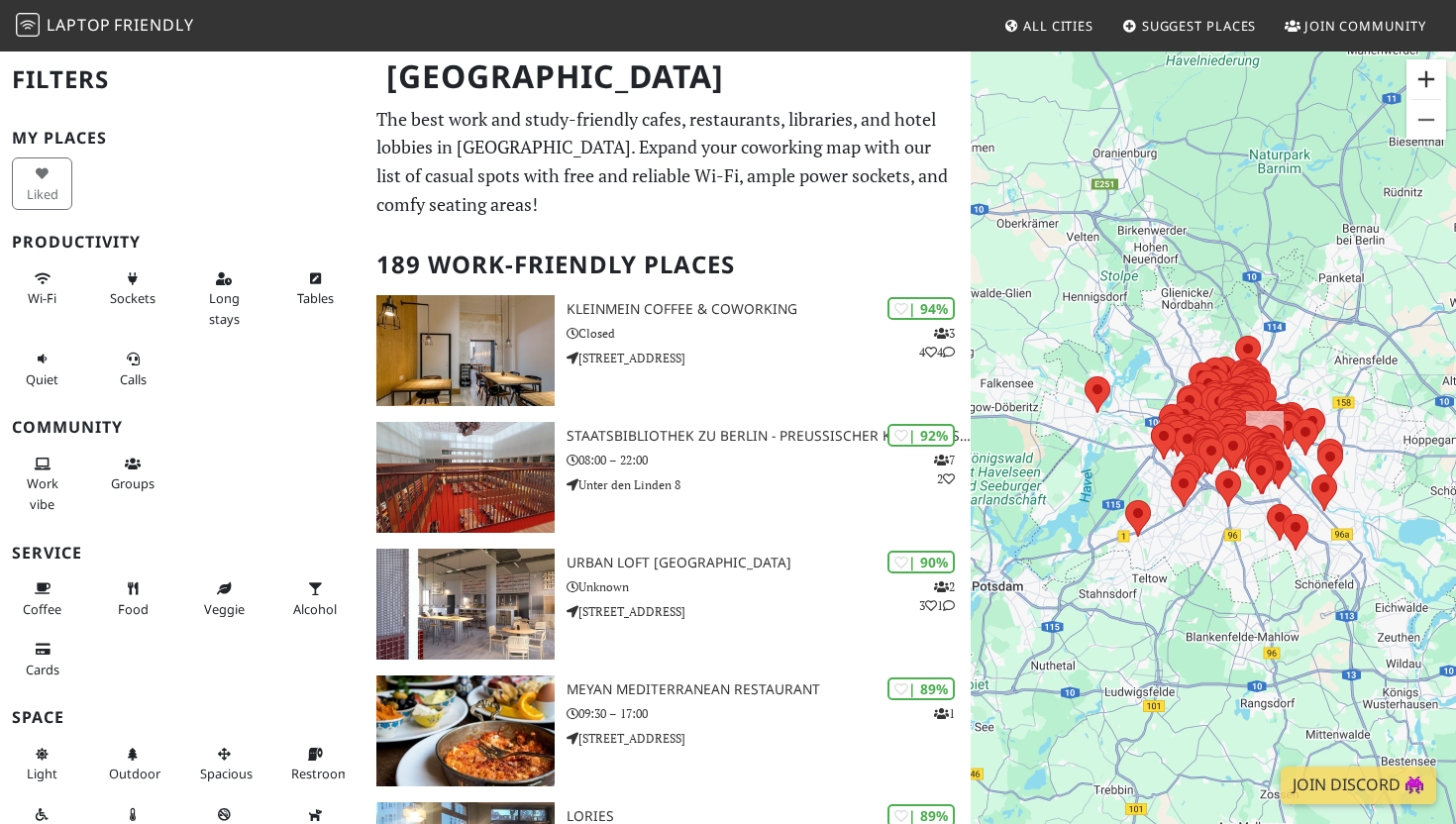 click at bounding box center [1426, 79] 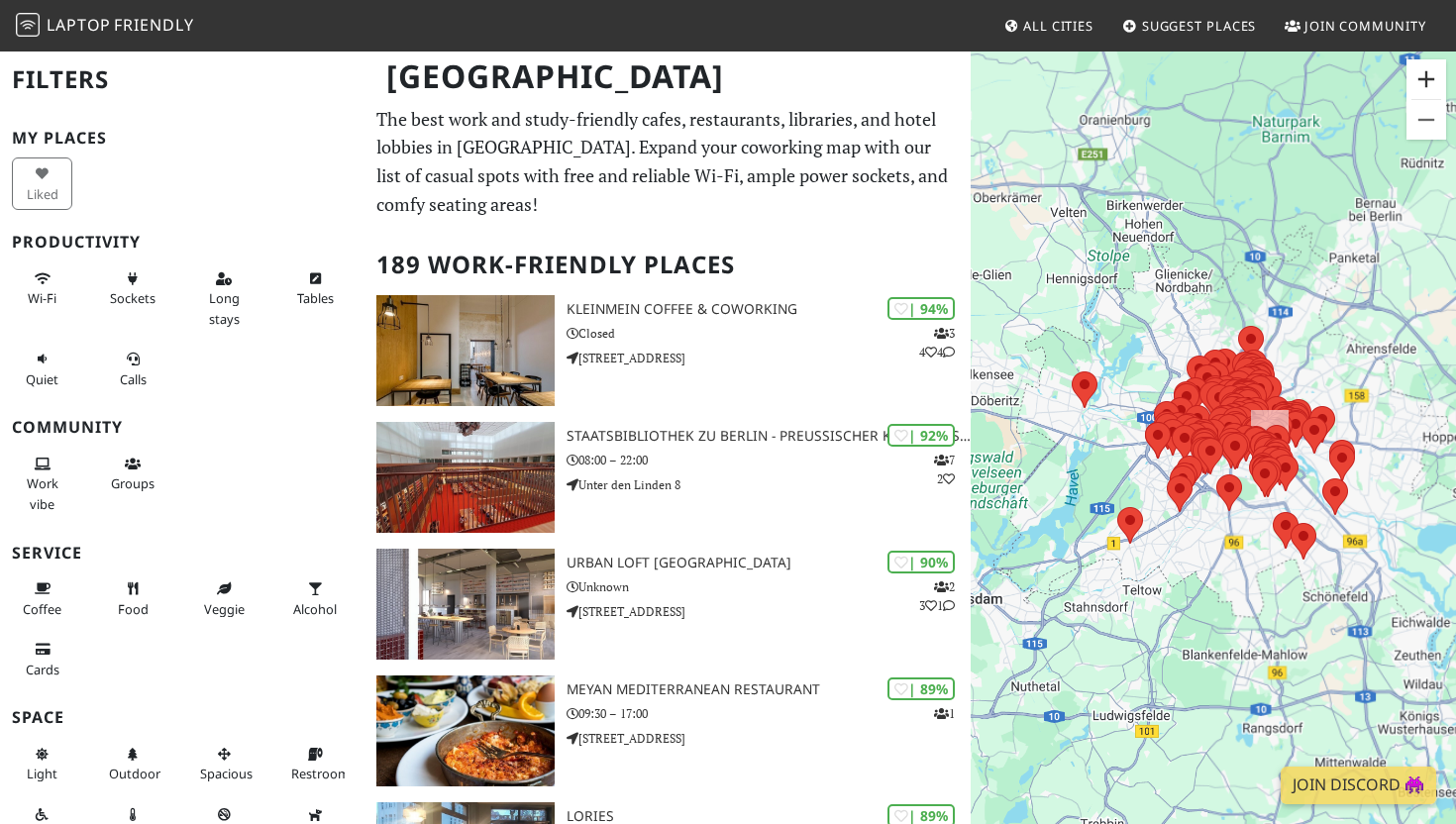 click at bounding box center [1426, 79] 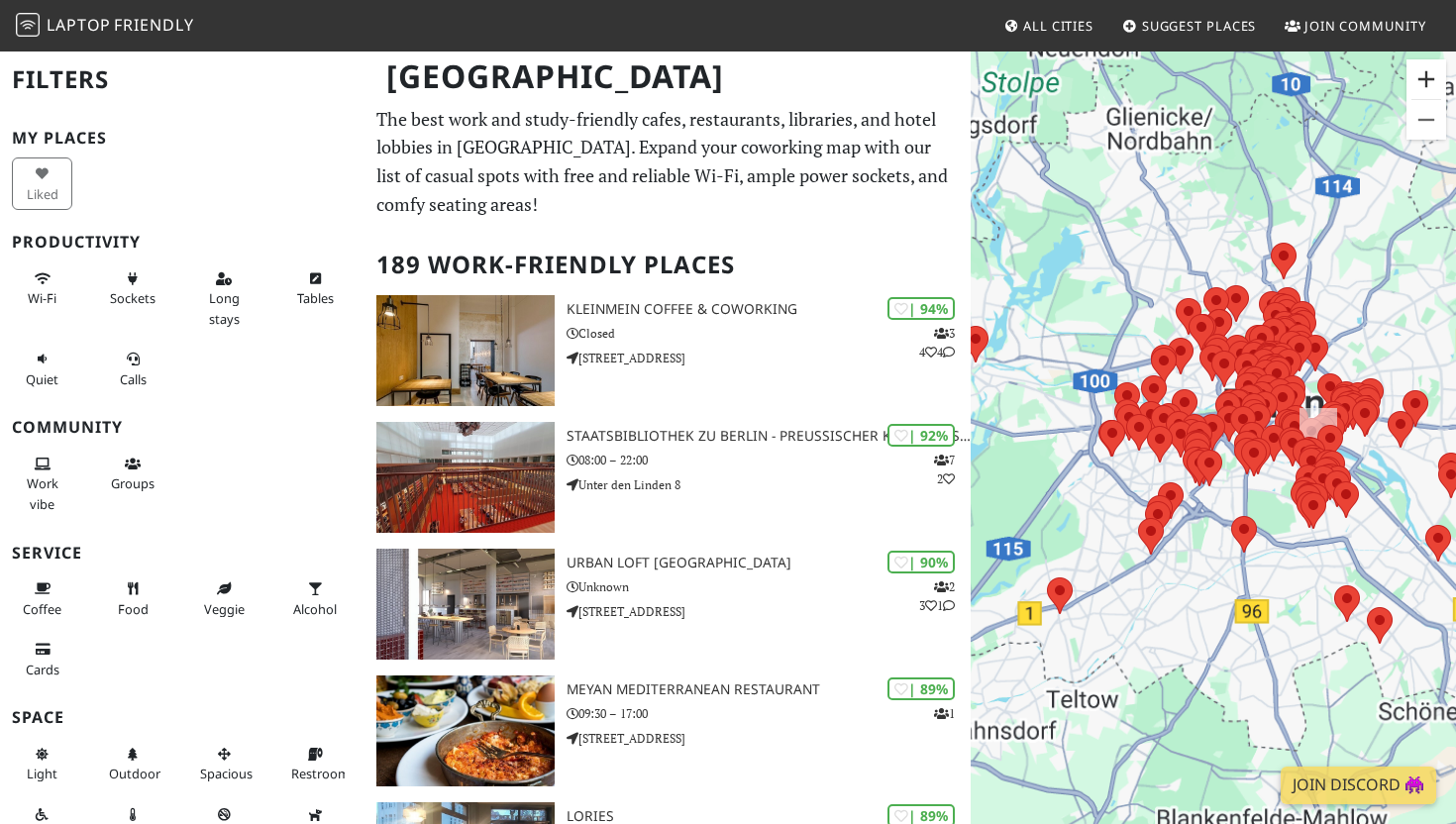 click at bounding box center [1426, 79] 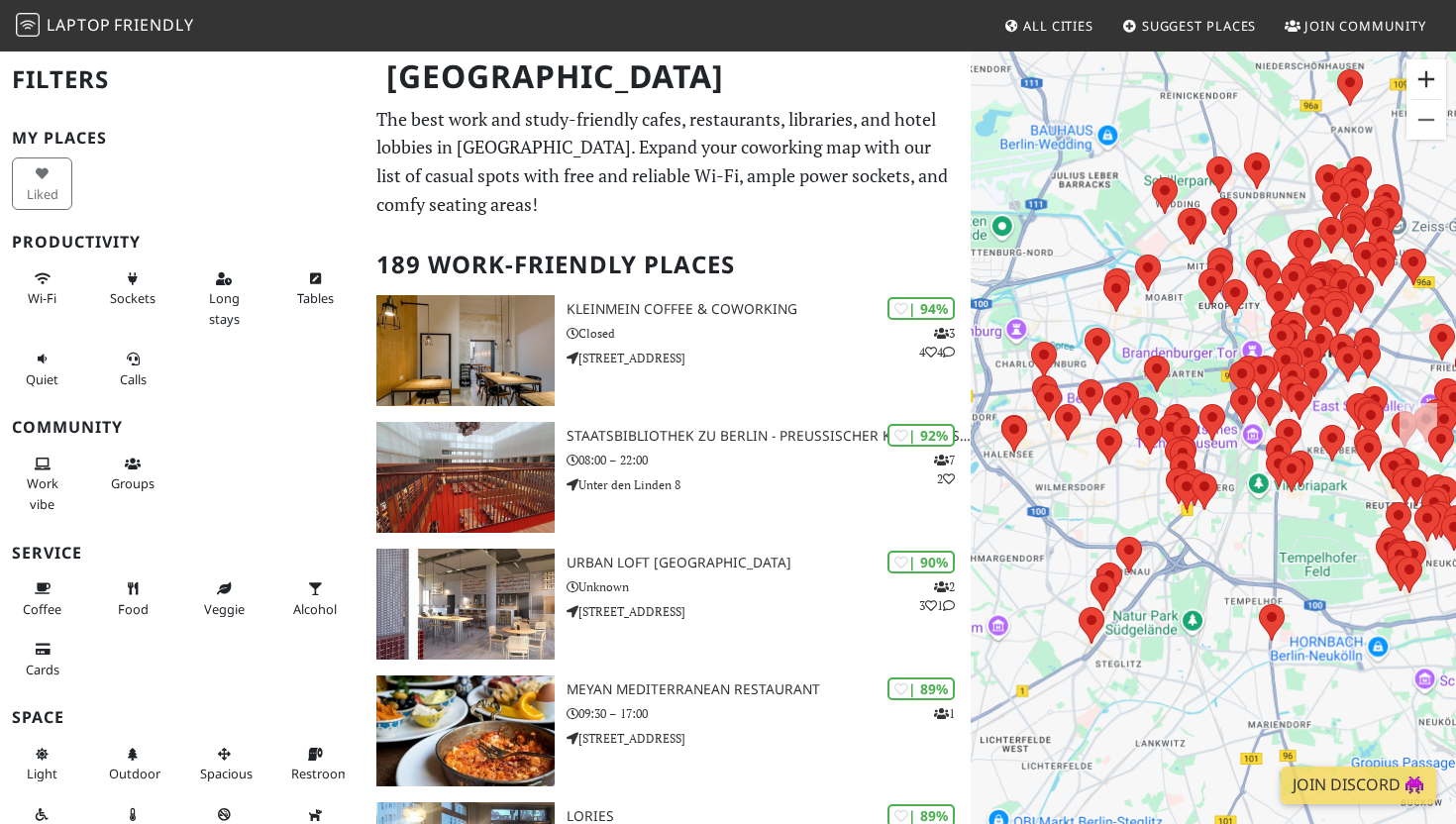 click at bounding box center (1426, 79) 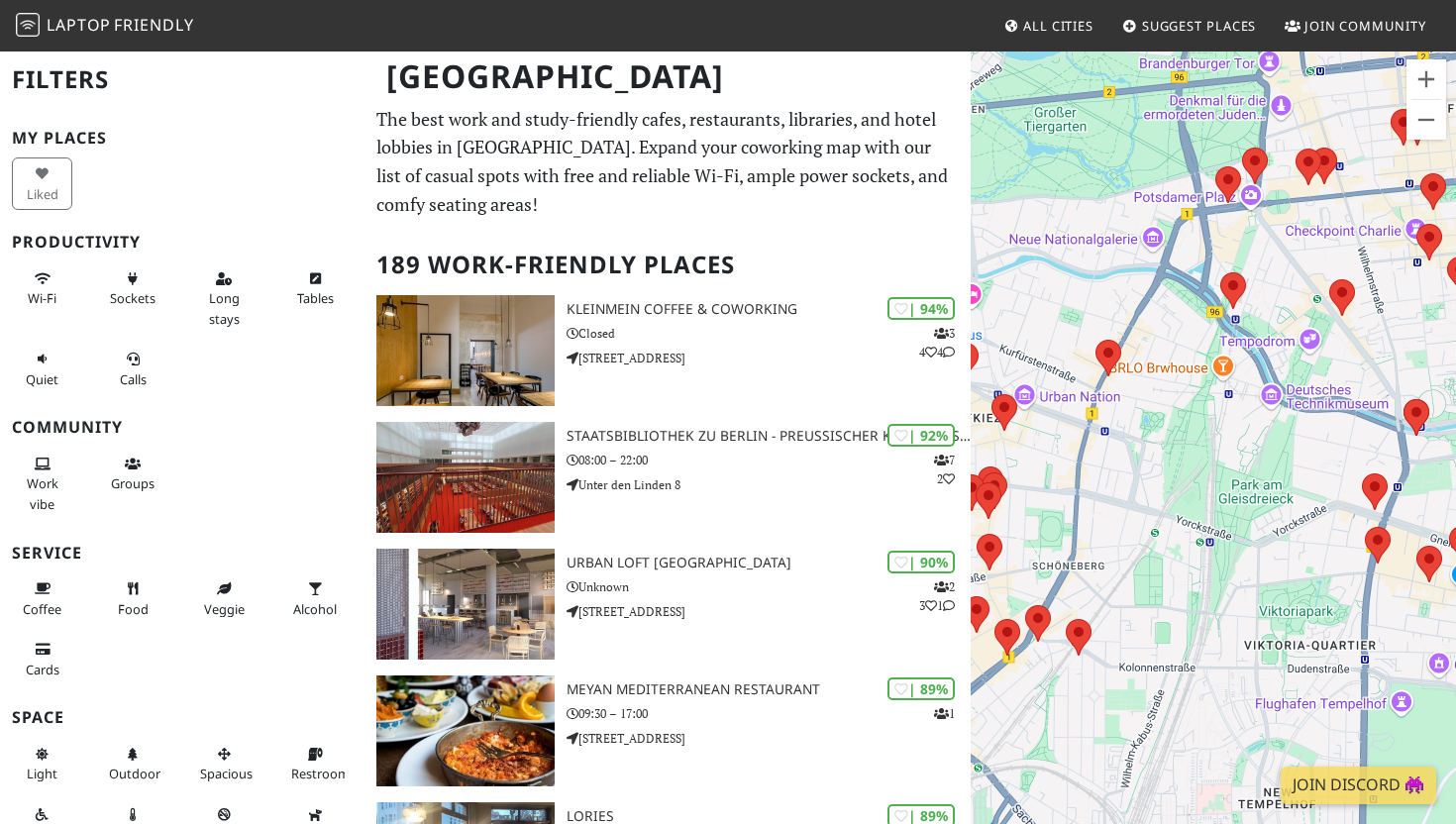 drag, startPoint x: 1327, startPoint y: 284, endPoint x: 1029, endPoint y: 267, distance: 298.48451 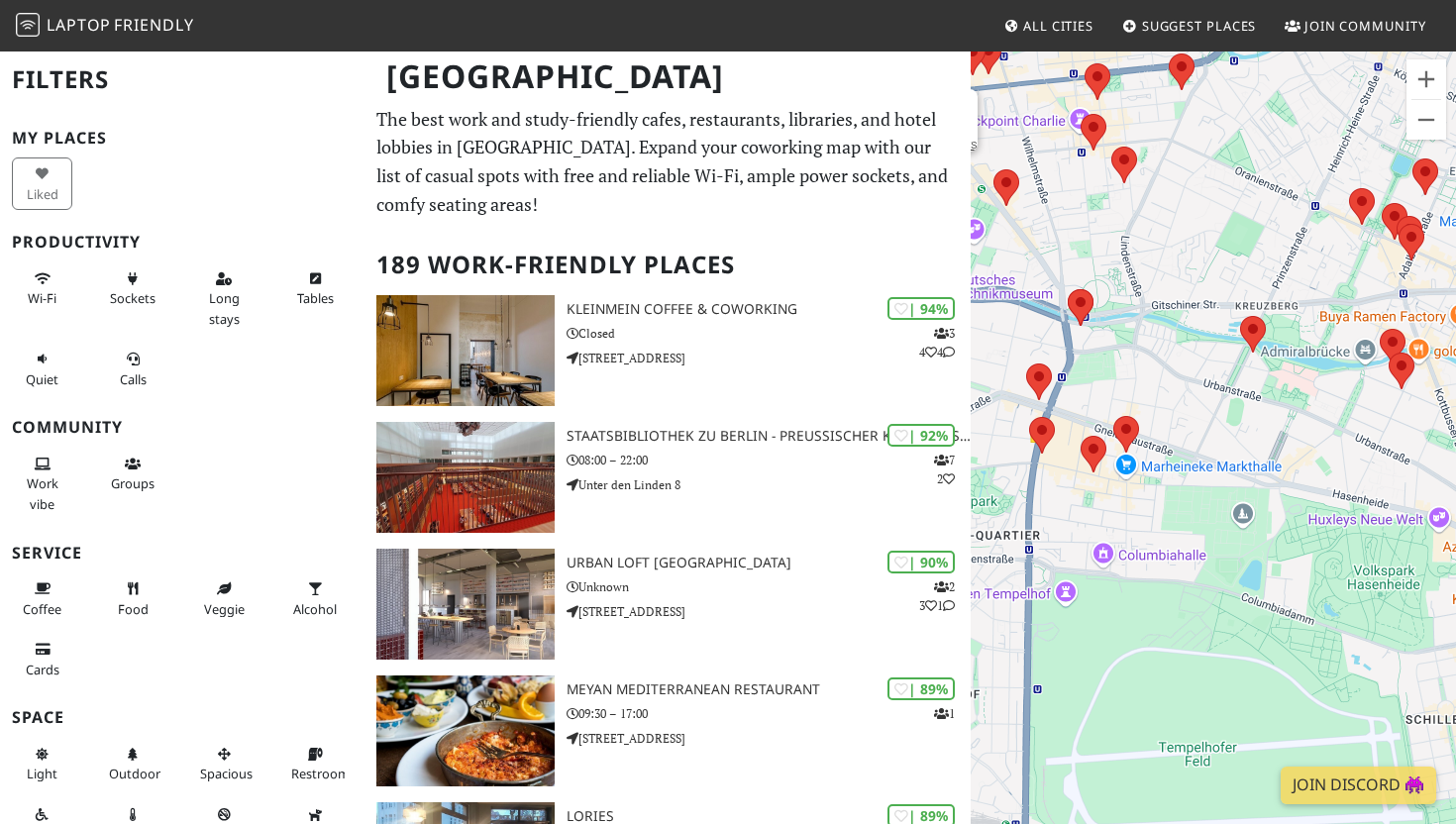 drag, startPoint x: 1302, startPoint y: 388, endPoint x: 1063, endPoint y: 316, distance: 249.6097 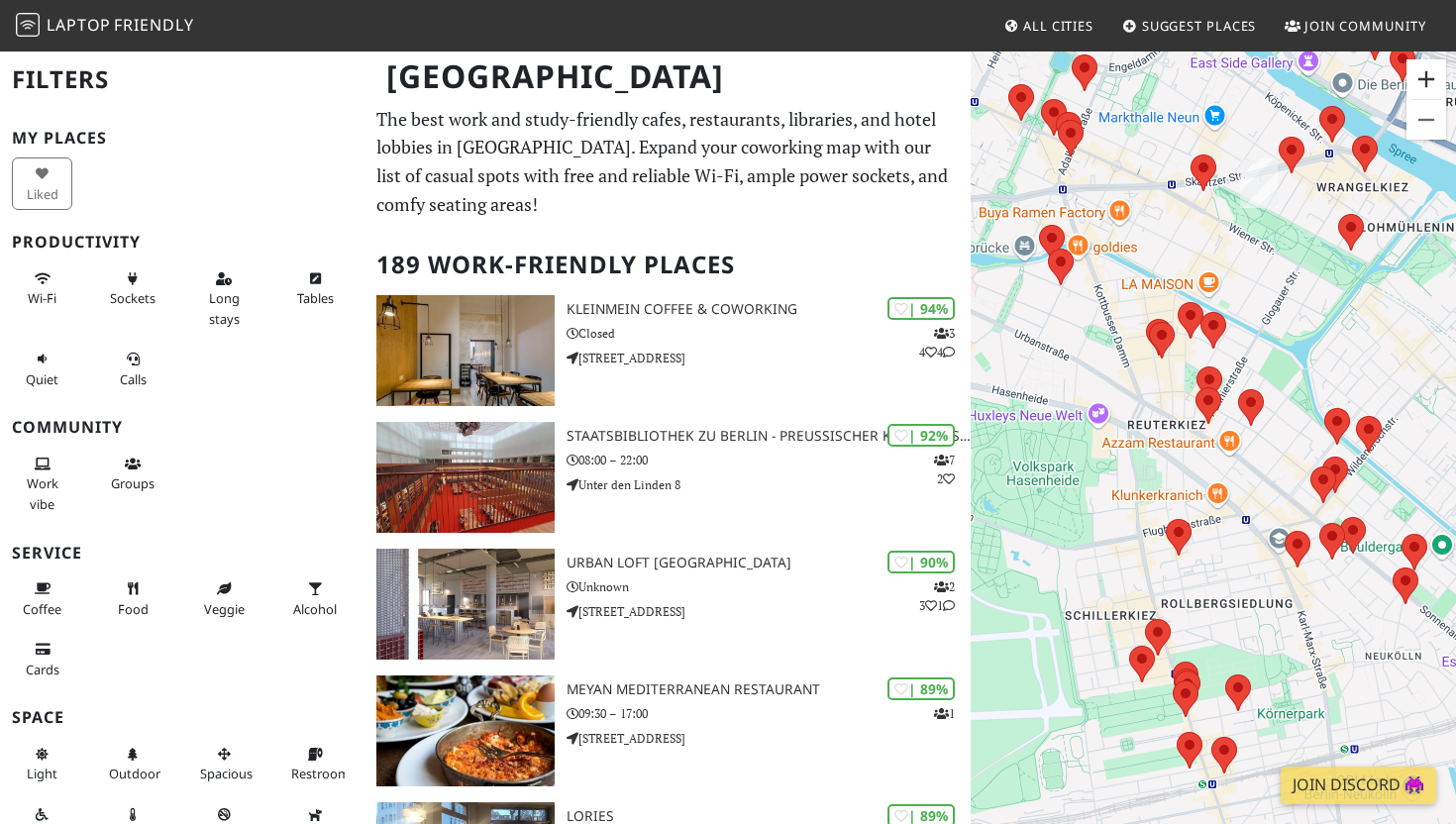 click at bounding box center [1426, 79] 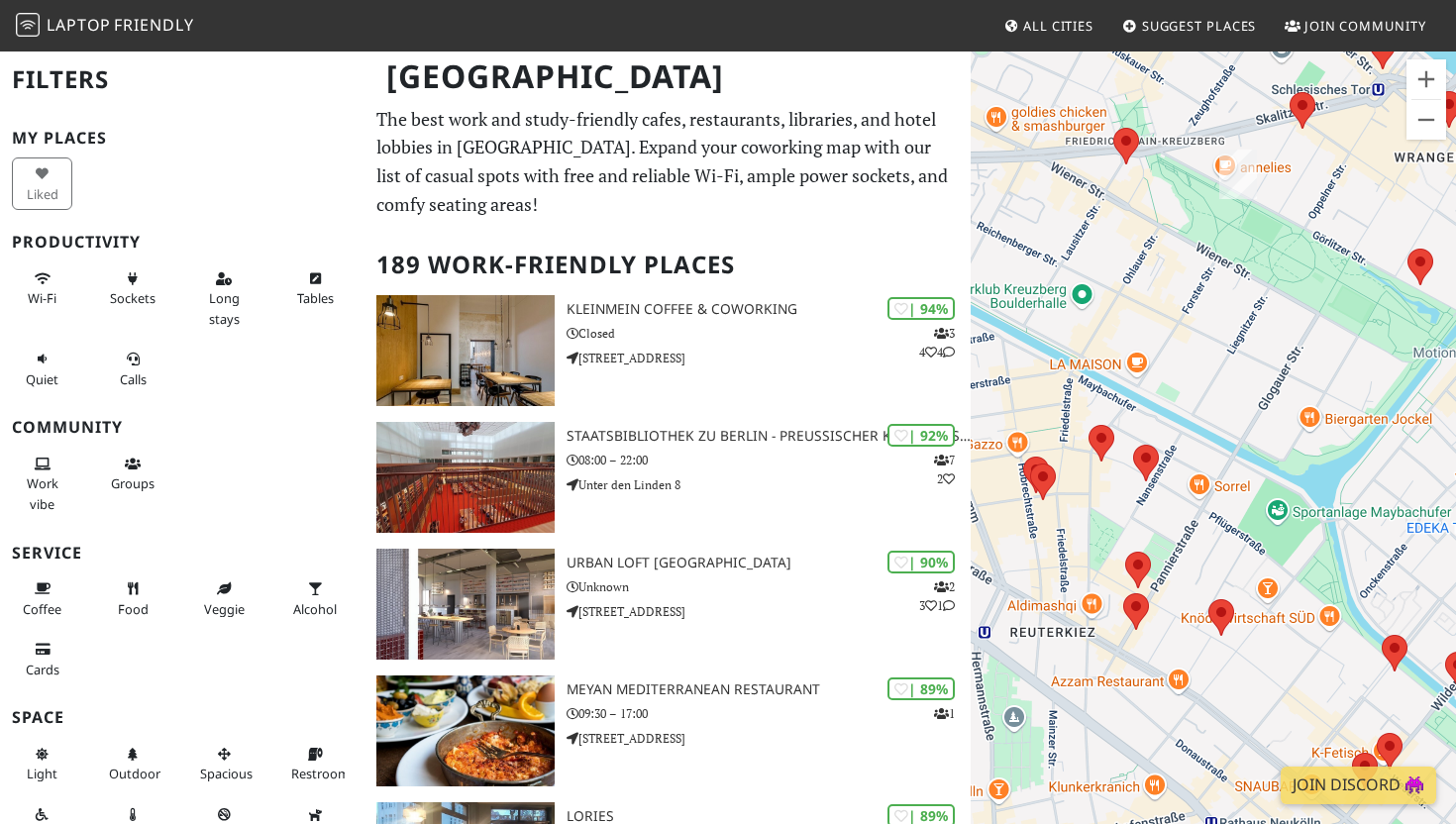 drag, startPoint x: 1313, startPoint y: 213, endPoint x: 1171, endPoint y: 589, distance: 401.9204 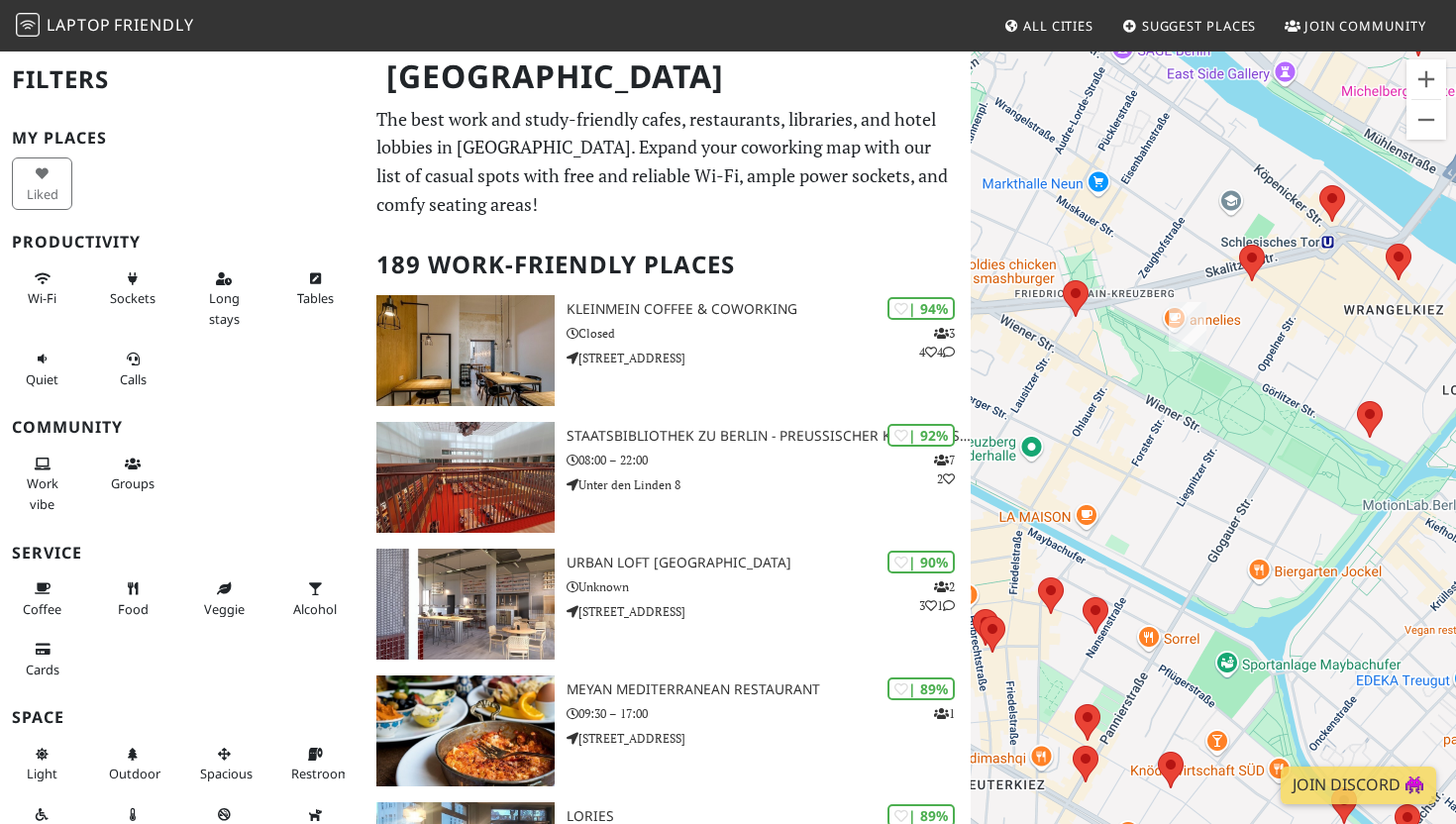 click on "To navigate, press the arrow keys. Elemenza Coffee Roasters" at bounding box center [1213, 462] 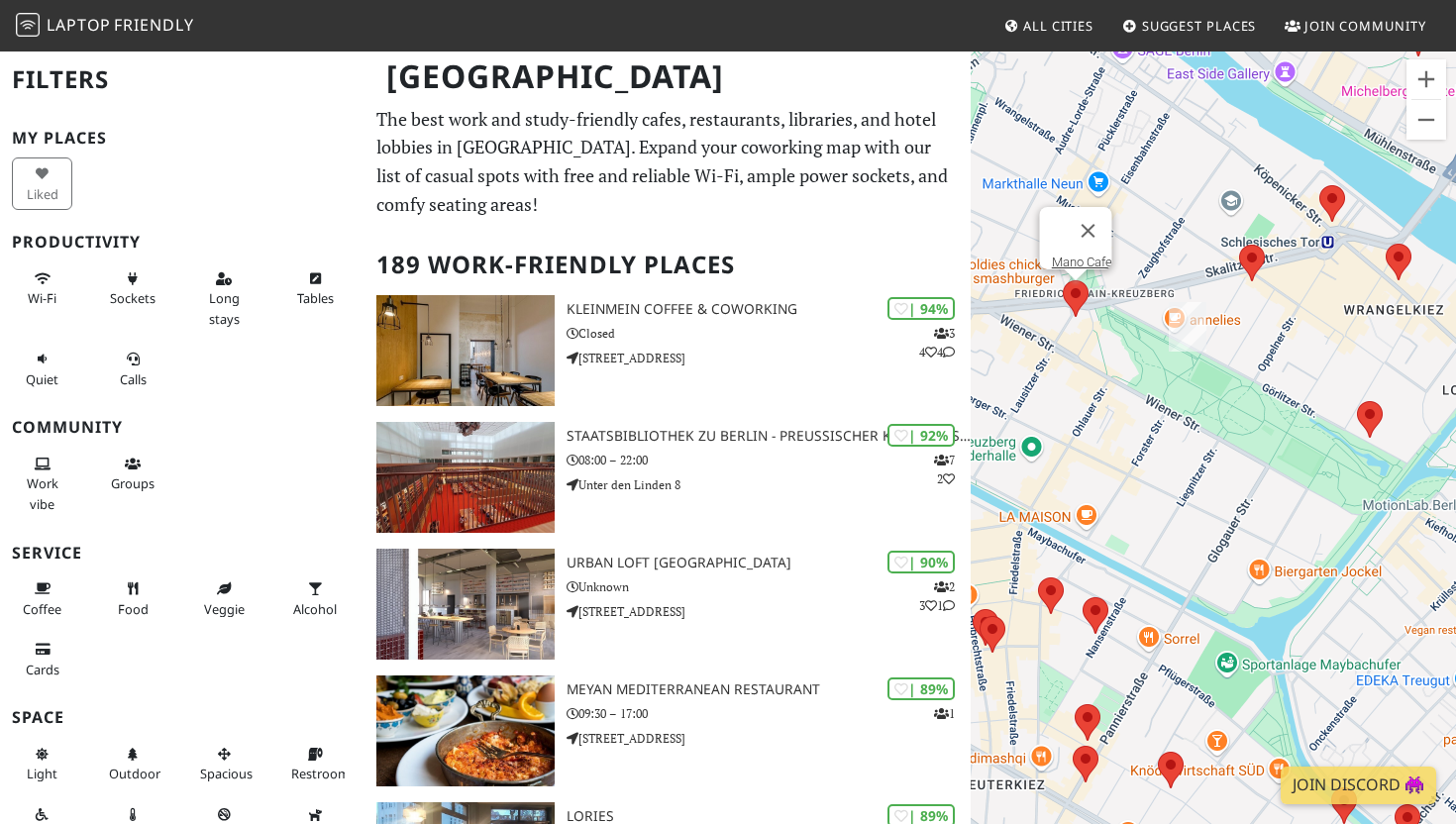 click at bounding box center [1063, 280] 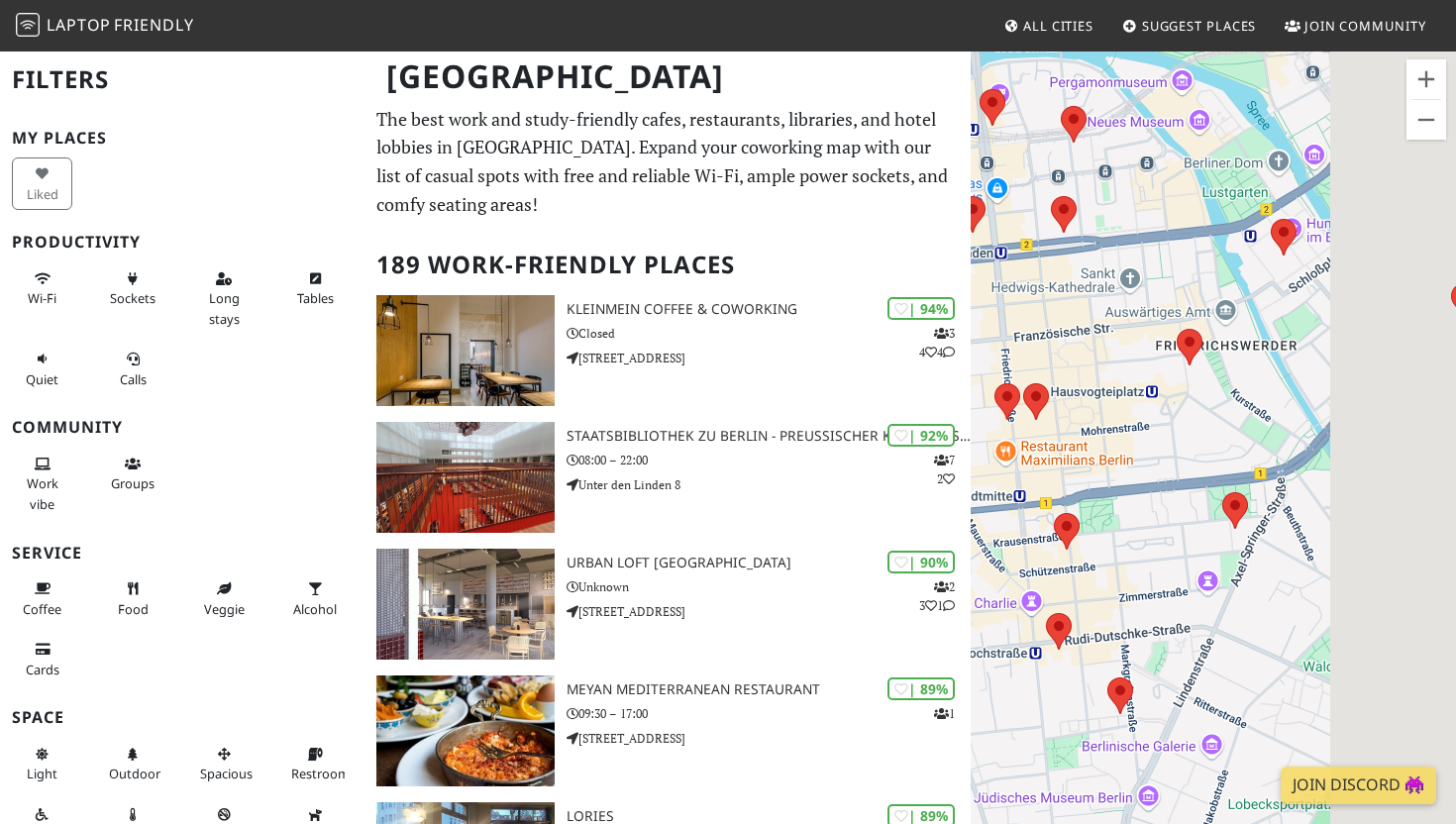 drag, startPoint x: 1325, startPoint y: 415, endPoint x: 1126, endPoint y: 417, distance: 199.01005 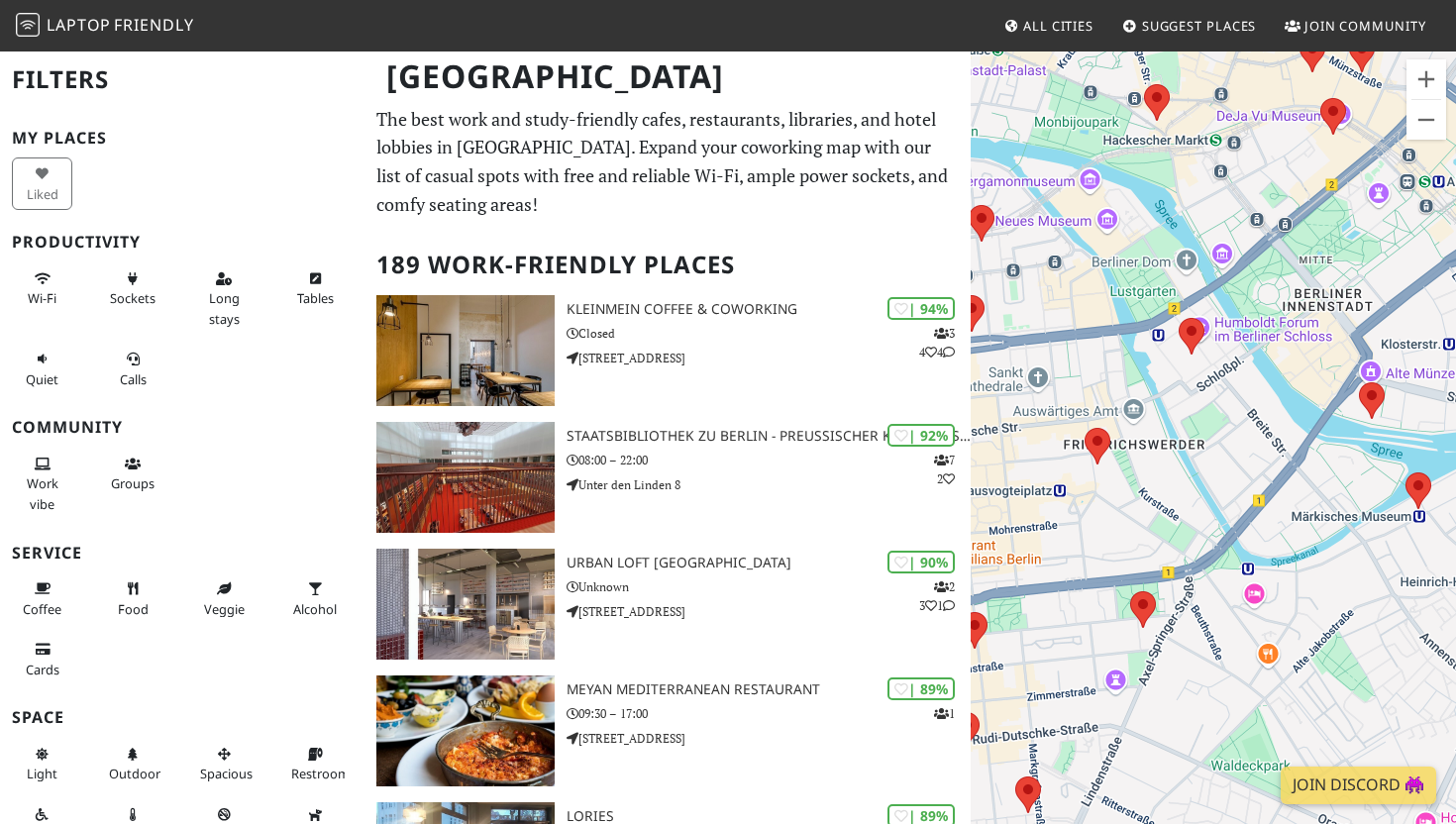 drag, startPoint x: 1310, startPoint y: 453, endPoint x: 1168, endPoint y: 443, distance: 142.3517 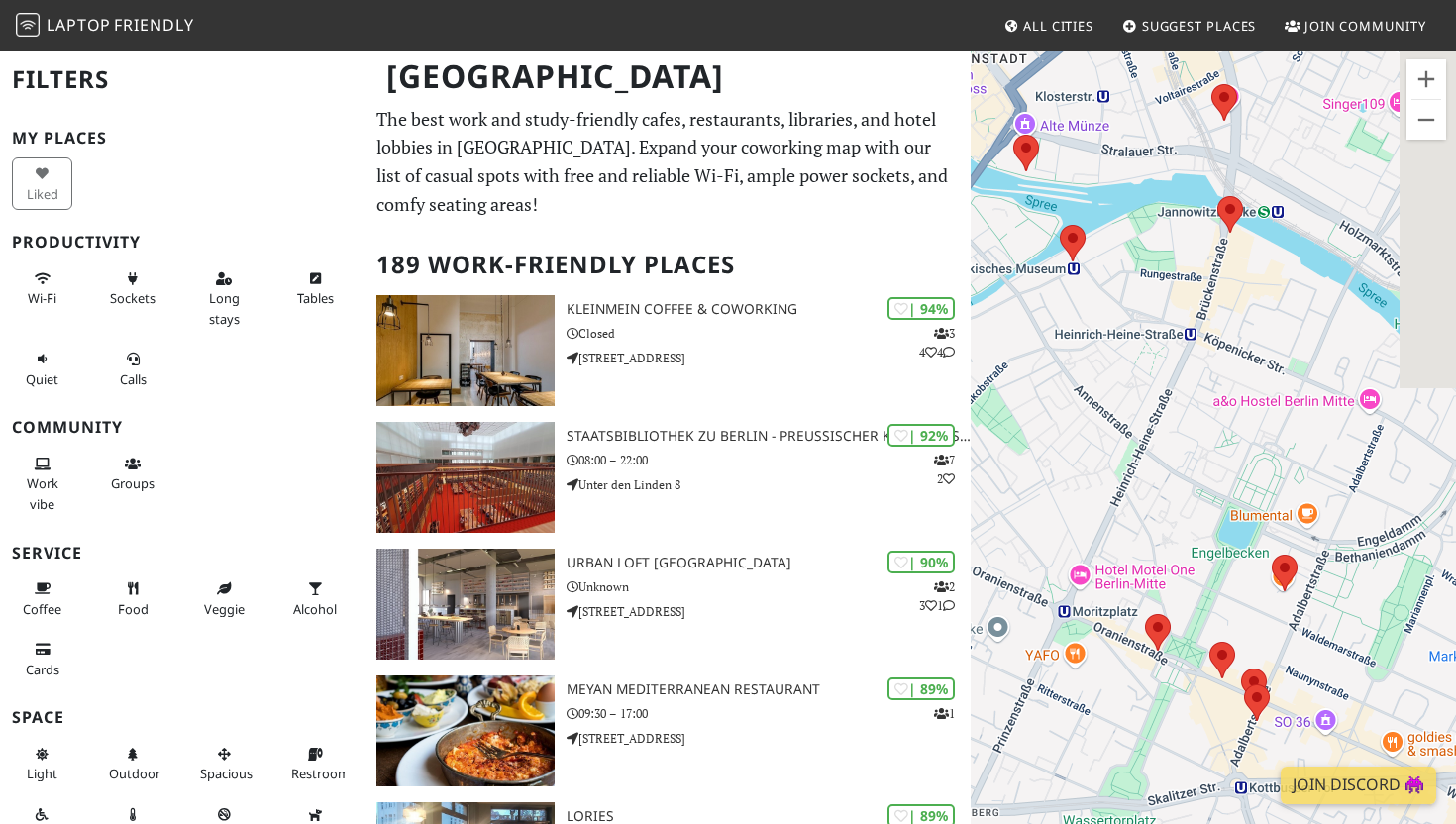 drag, startPoint x: 1262, startPoint y: 477, endPoint x: 1139, endPoint y: 403, distance: 143.54442 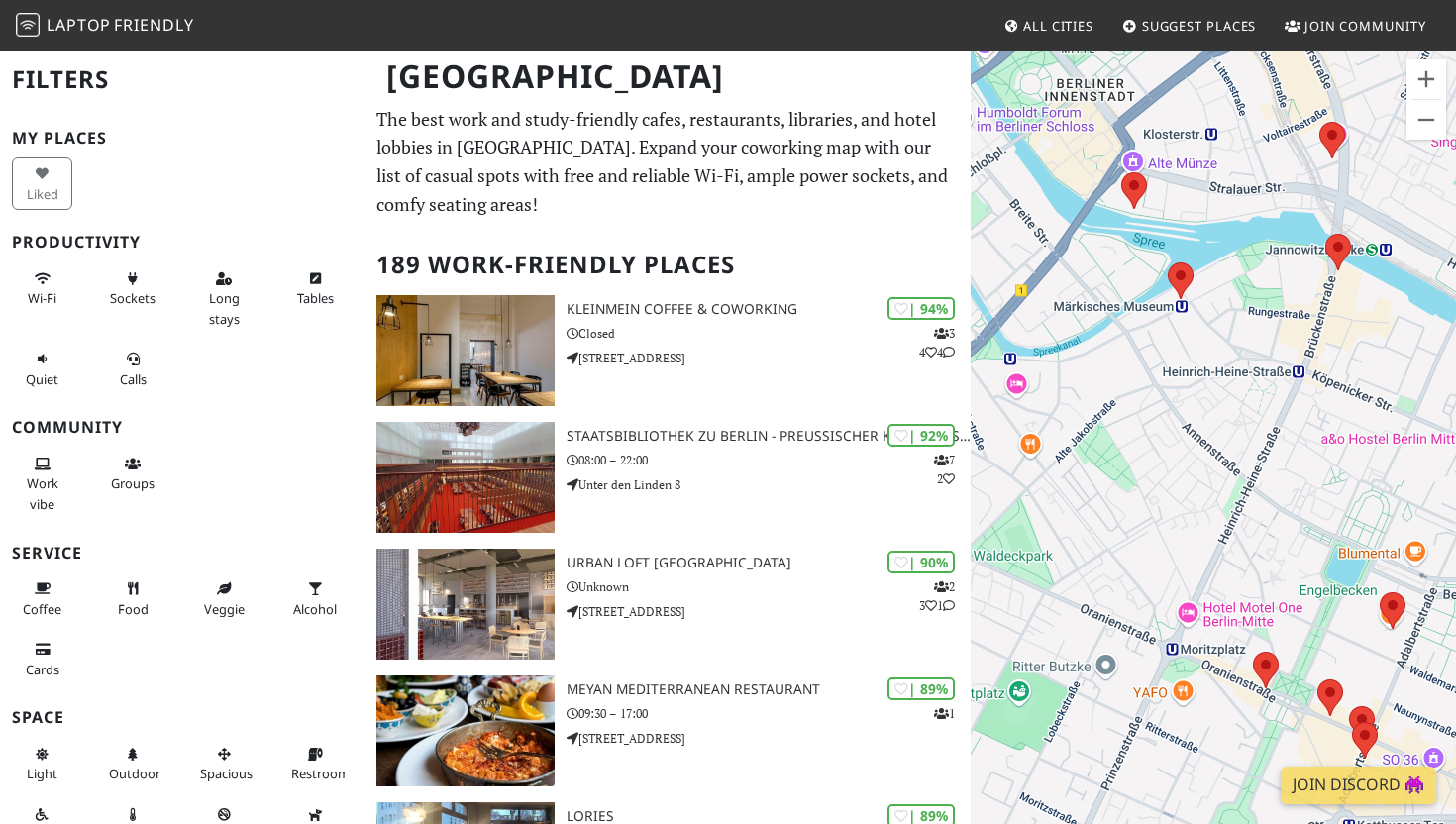 drag, startPoint x: 1202, startPoint y: 452, endPoint x: 1395, endPoint y: 574, distance: 228.32652 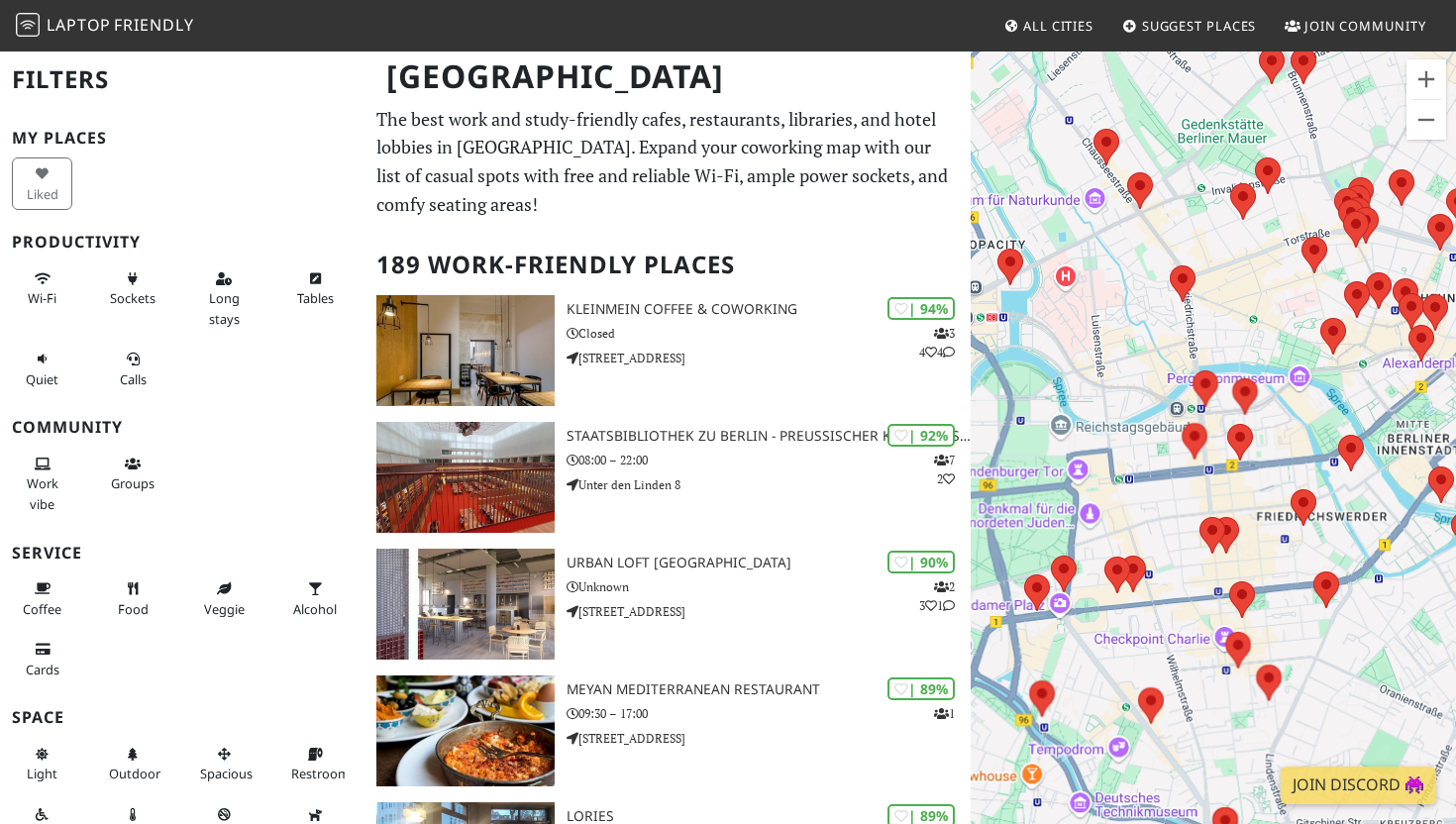 drag, startPoint x: 1402, startPoint y: 564, endPoint x: 1153, endPoint y: 456, distance: 271.41297 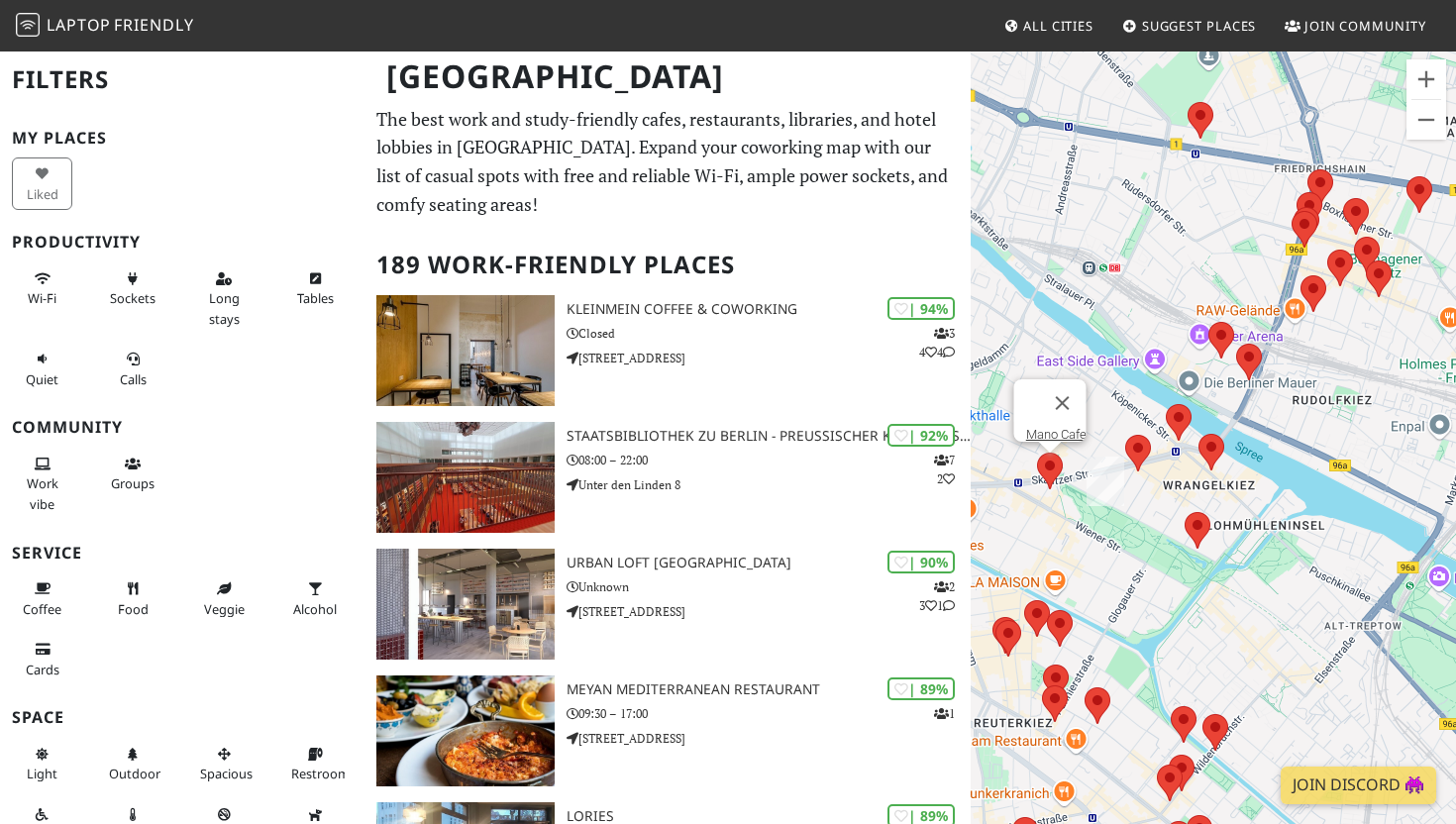drag, startPoint x: 1242, startPoint y: 526, endPoint x: 1107, endPoint y: 438, distance: 161.149 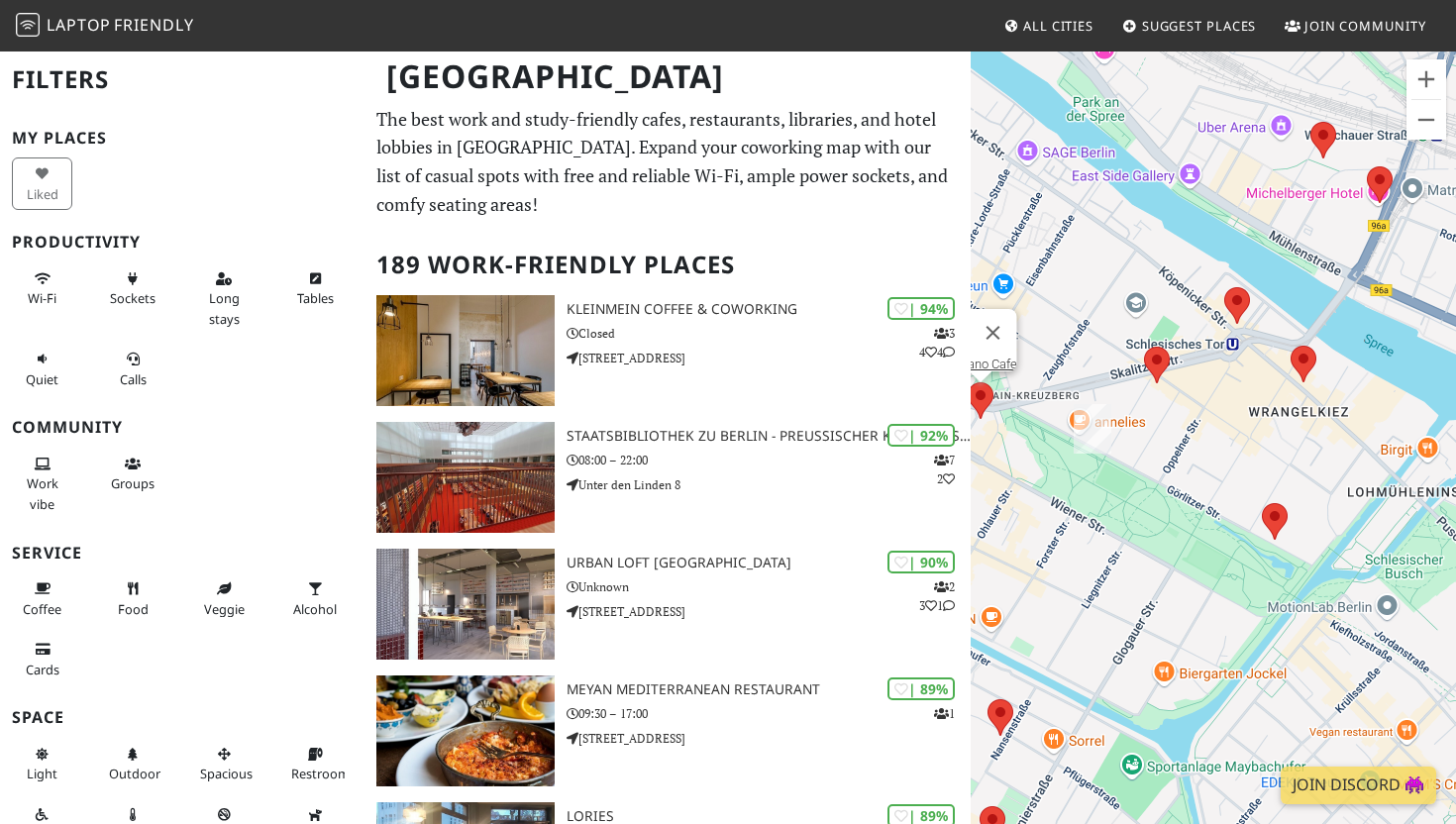 drag, startPoint x: 1109, startPoint y: 452, endPoint x: 1191, endPoint y: 447, distance: 82.1523 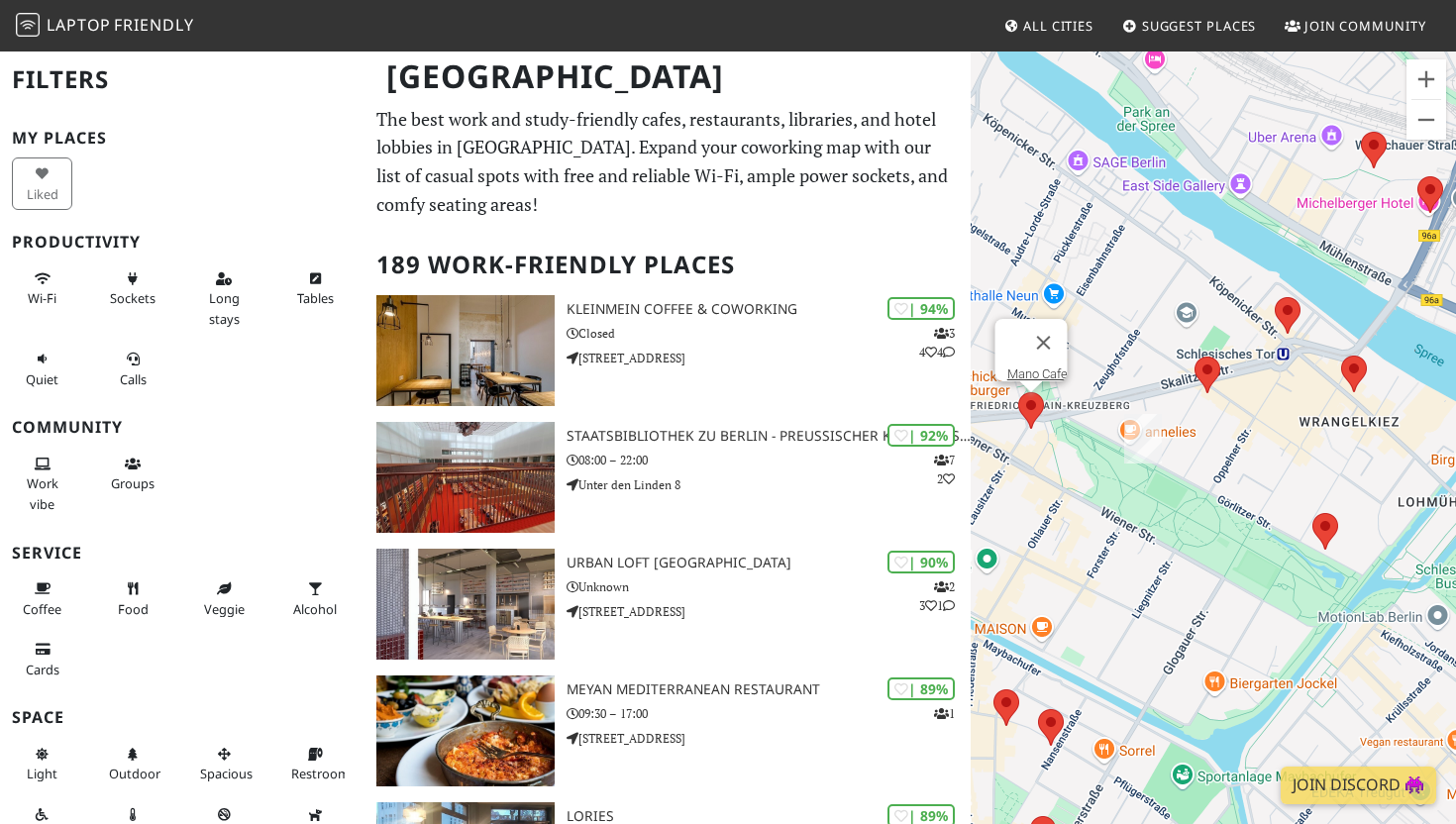 drag, startPoint x: 1191, startPoint y: 447, endPoint x: 1246, endPoint y: 457, distance: 55.9017 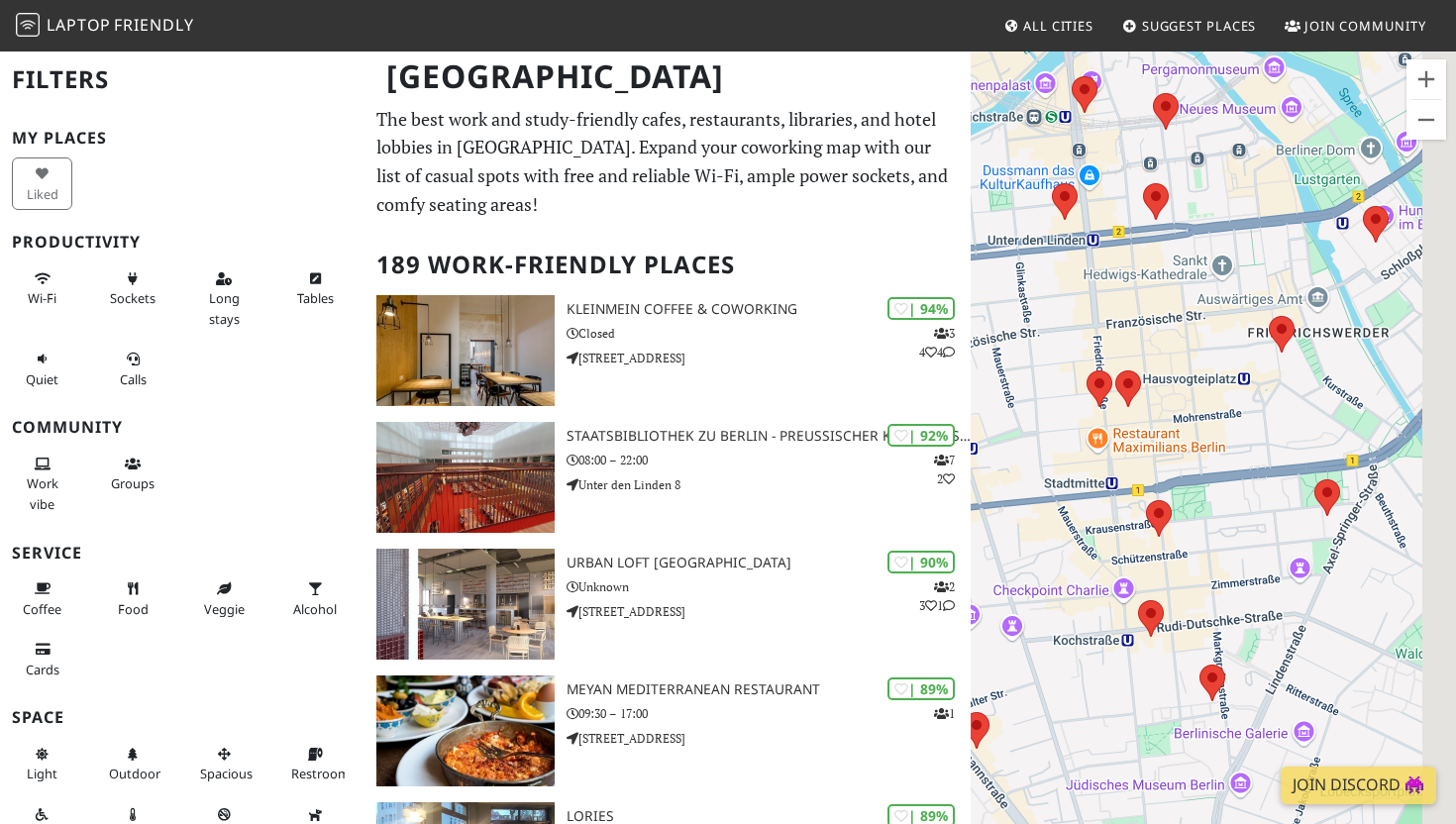 drag, startPoint x: 1302, startPoint y: 556, endPoint x: 1122, endPoint y: 454, distance: 206.89128 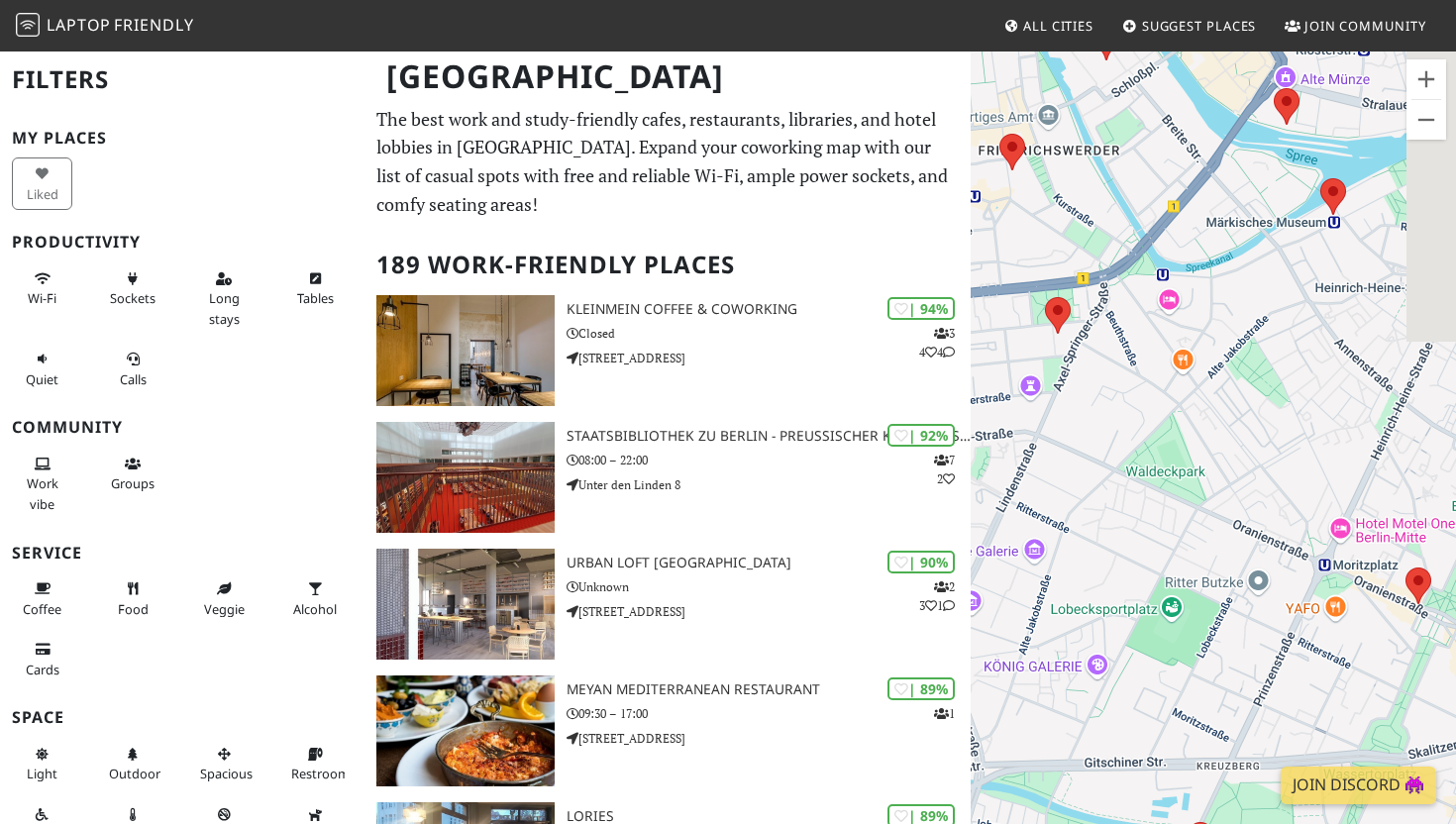 drag, startPoint x: 1148, startPoint y: 477, endPoint x: 1020, endPoint y: 377, distance: 162.43152 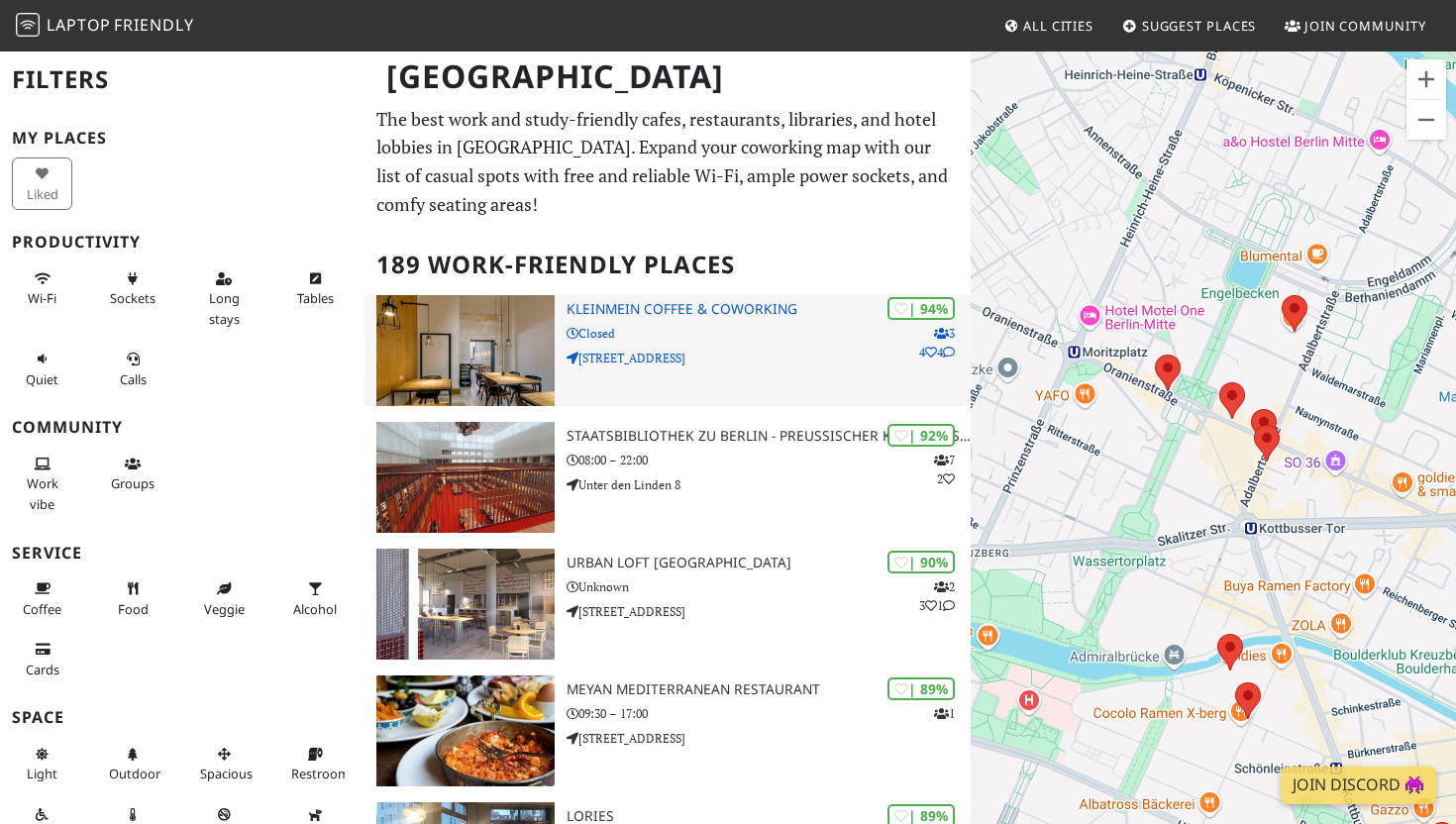 drag, startPoint x: 1118, startPoint y: 473, endPoint x: 947, endPoint y: 363, distance: 203.32486 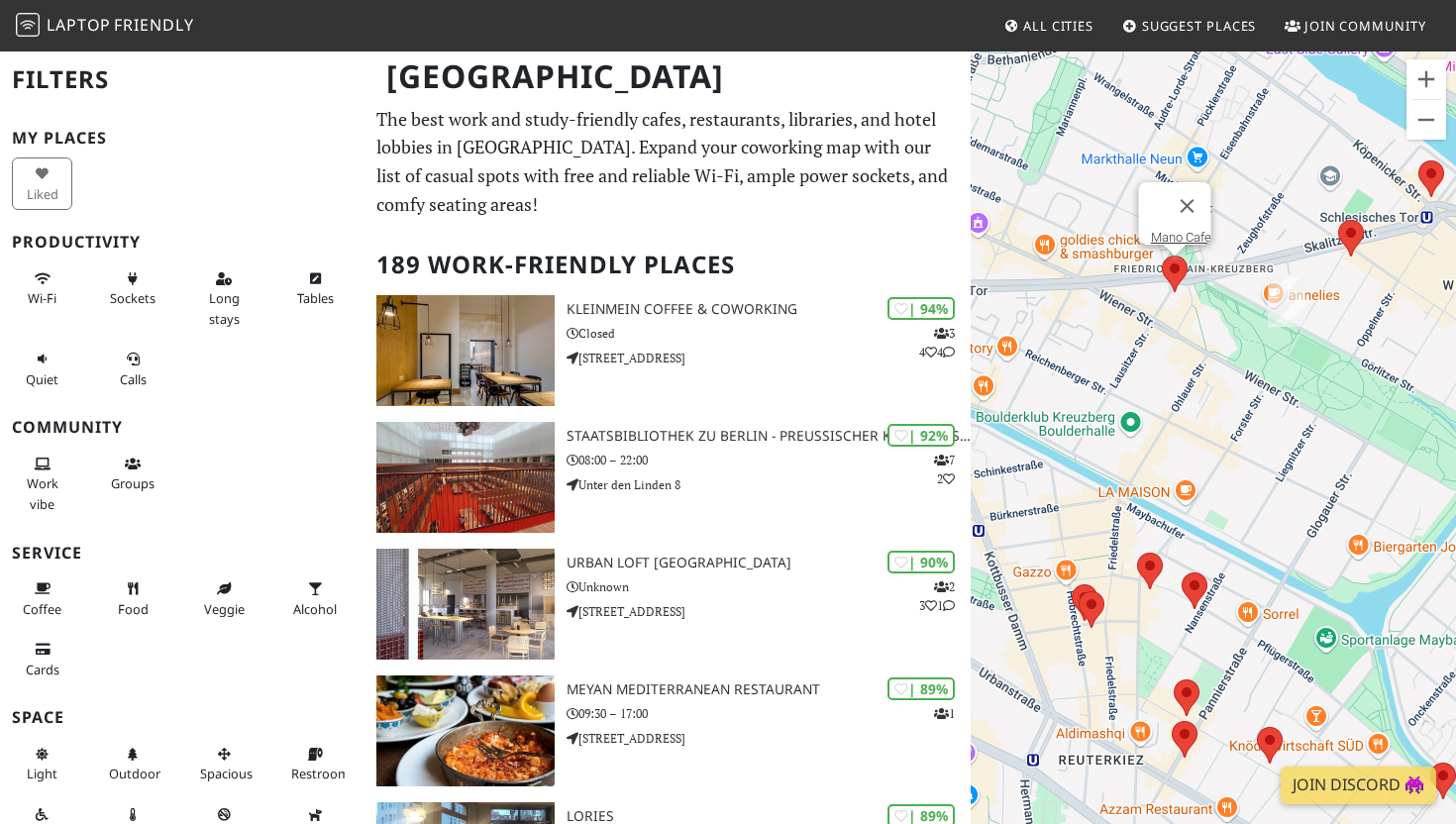 drag, startPoint x: 1164, startPoint y: 475, endPoint x: 1004, endPoint y: 356, distance: 199.4016 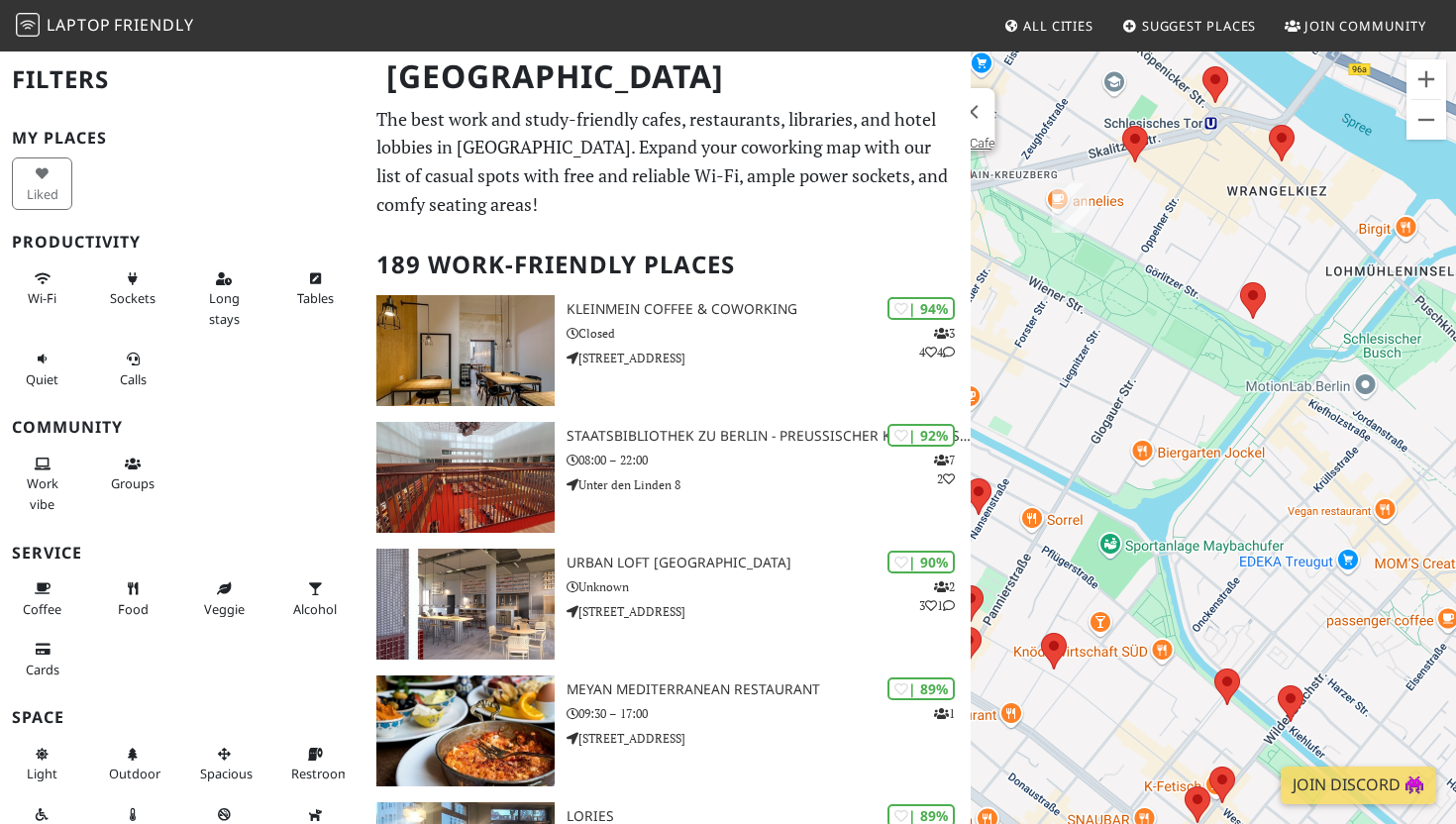 drag, startPoint x: 1229, startPoint y: 393, endPoint x: 1191, endPoint y: 482, distance: 96.77293 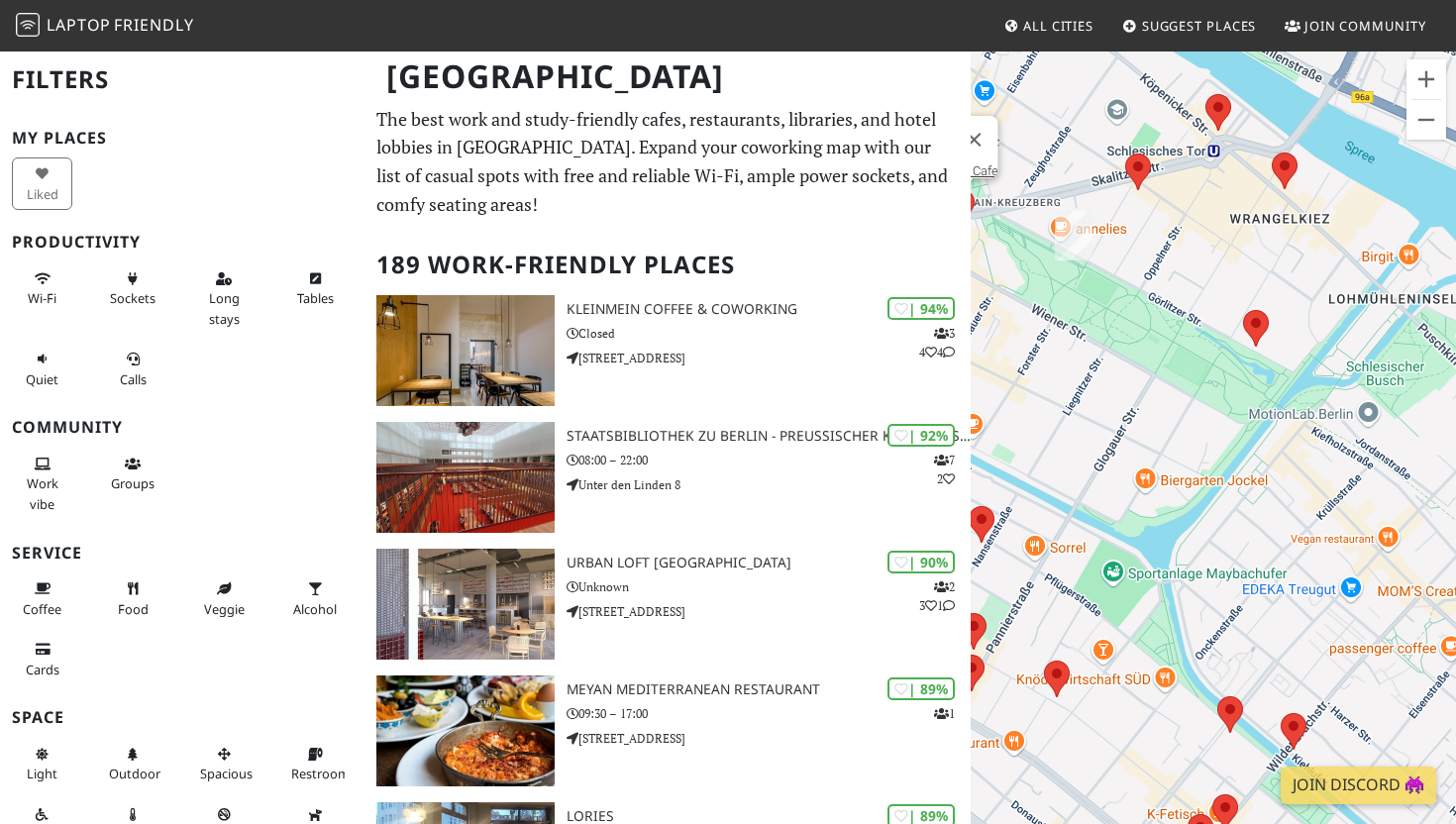 click on "To navigate, press the arrow keys. Mano Cafe" at bounding box center (1213, 462) 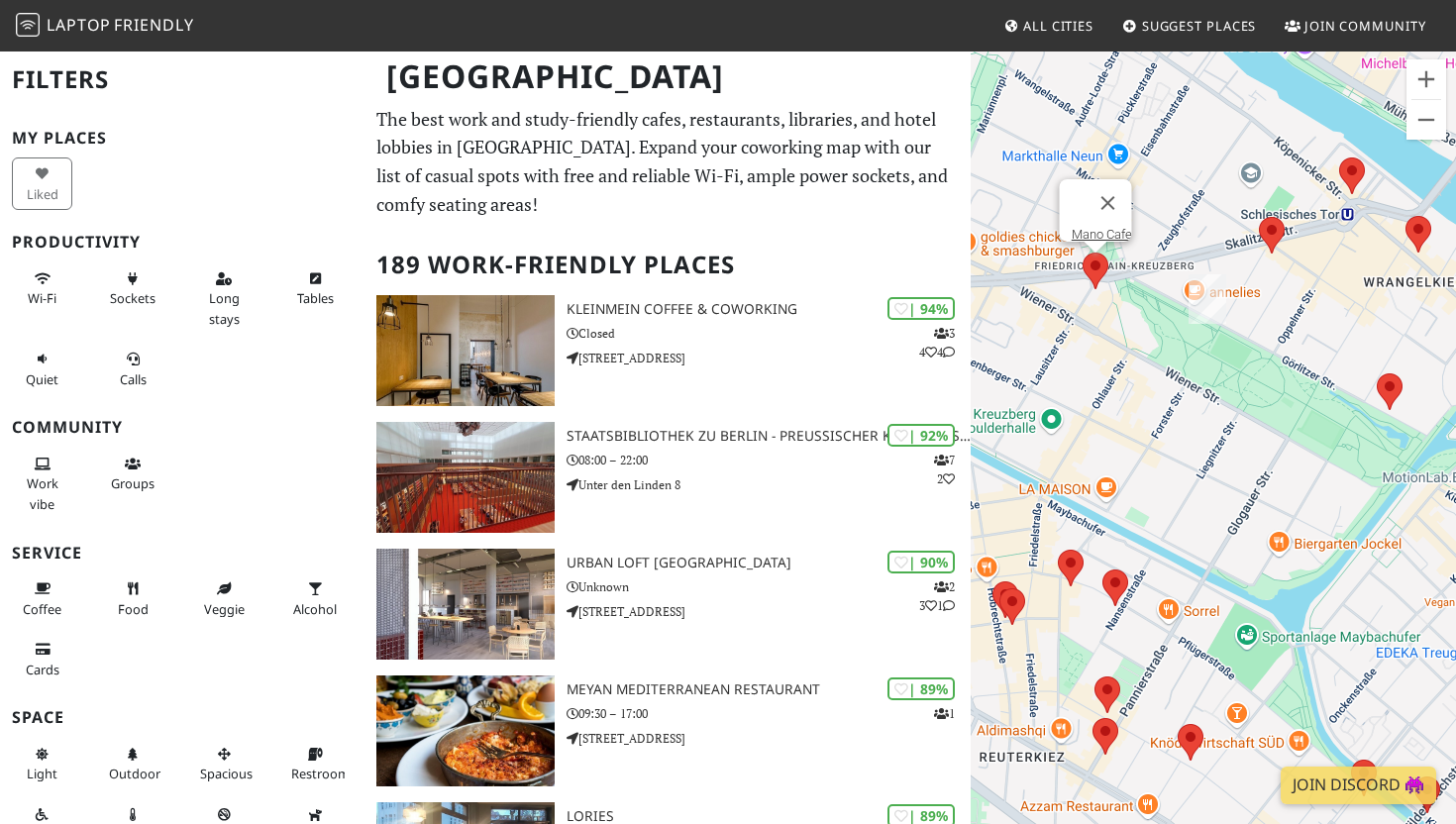 drag, startPoint x: 1201, startPoint y: 435, endPoint x: 1338, endPoint y: 499, distance: 151.2118 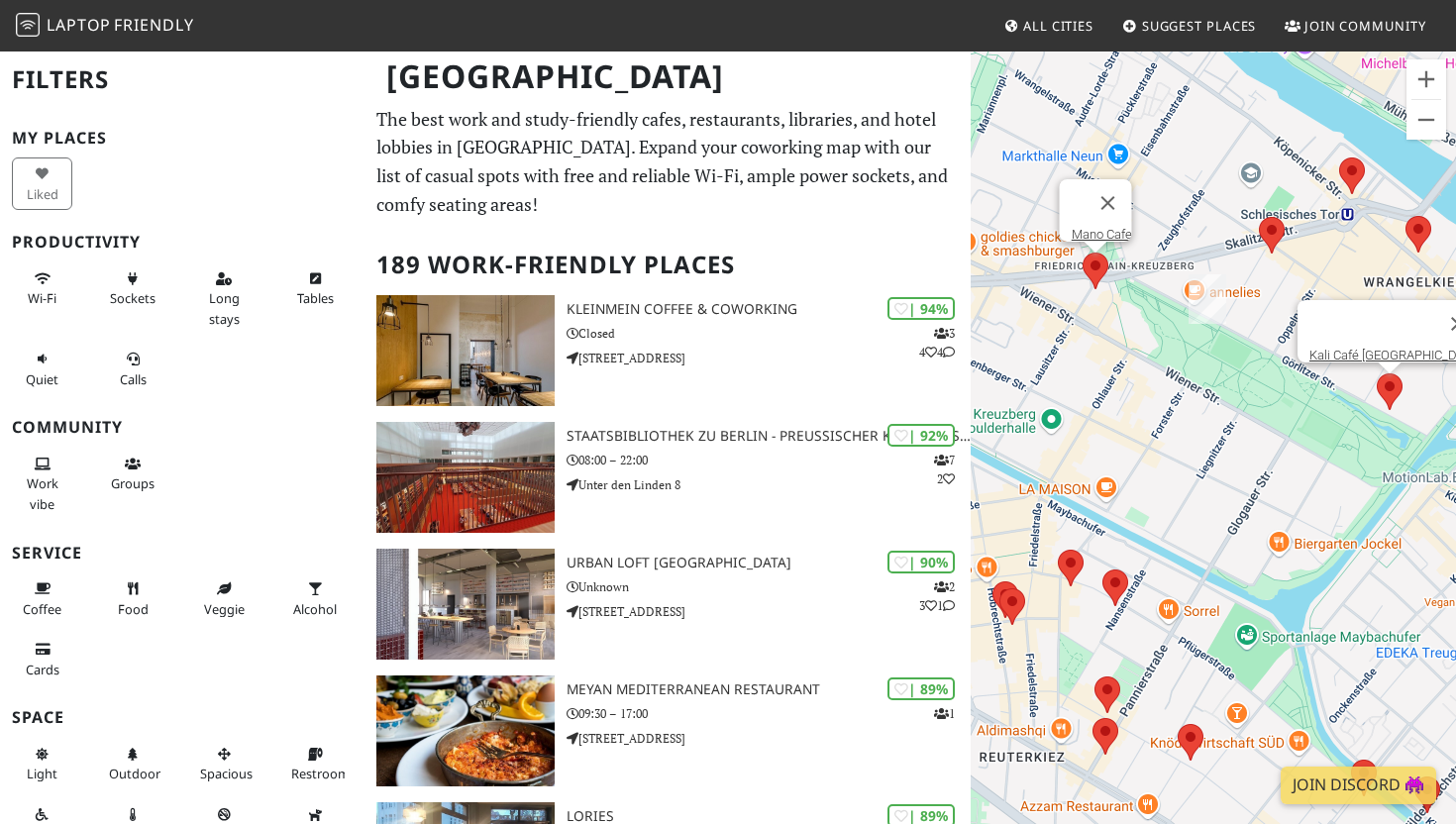 click on "To navigate, press the arrow keys. Mano Cafe Kali Café Berlin" at bounding box center [1213, 462] 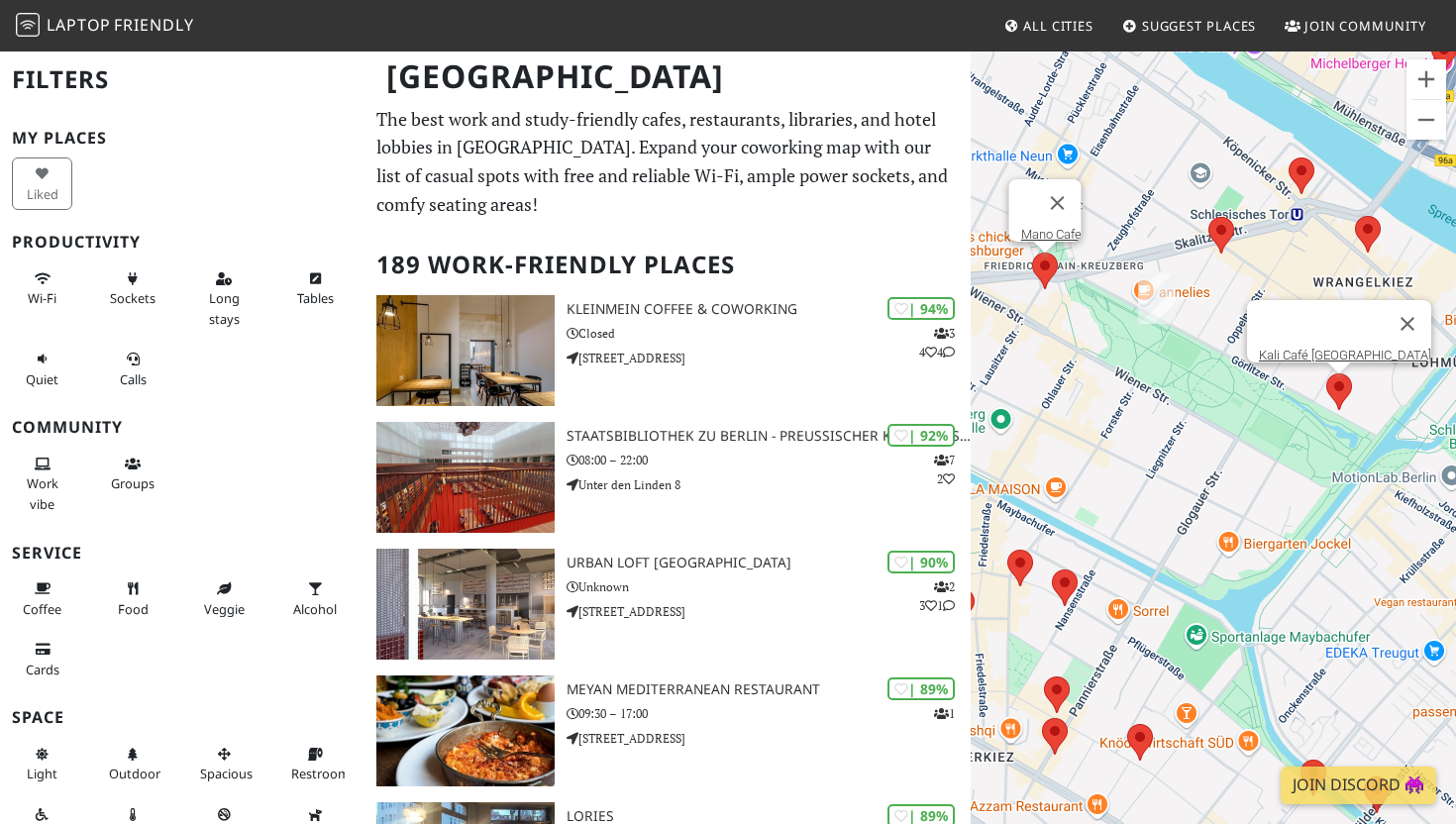 click at bounding box center (1326, 373) 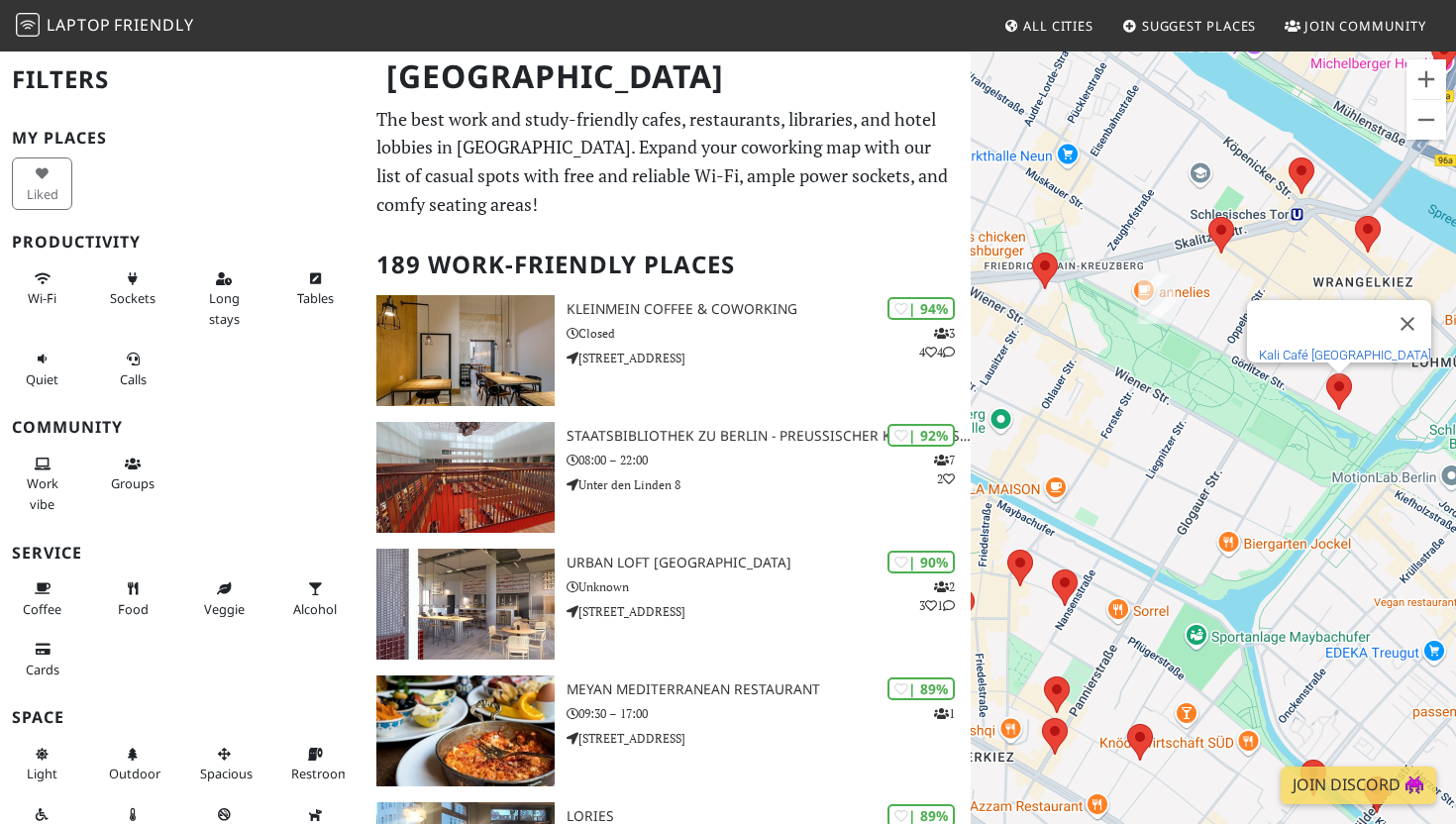 click on "Kali Café [GEOGRAPHIC_DATA]" at bounding box center (1345, 355) 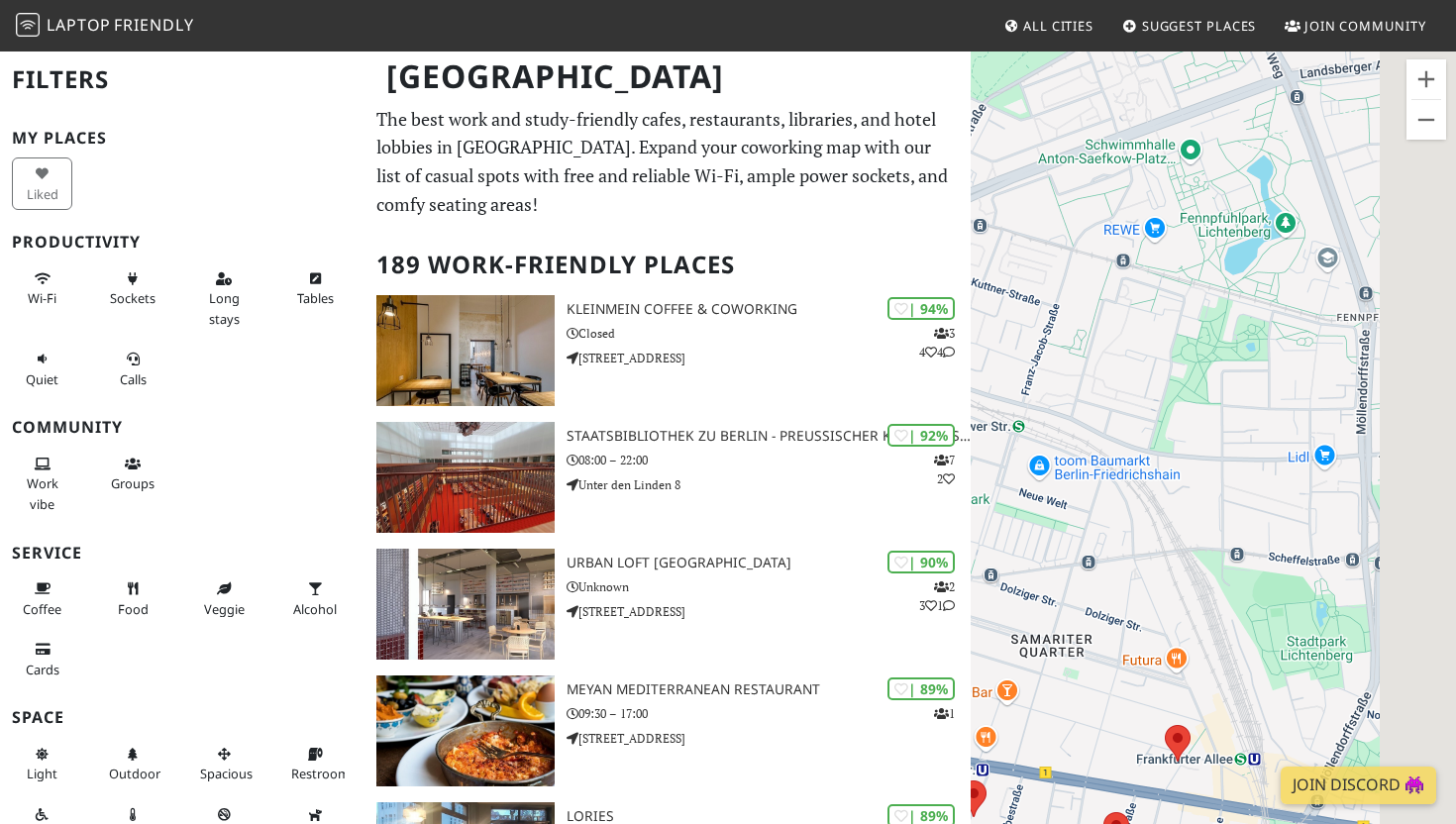 drag, startPoint x: 1397, startPoint y: 523, endPoint x: 1260, endPoint y: 463, distance: 149.5627 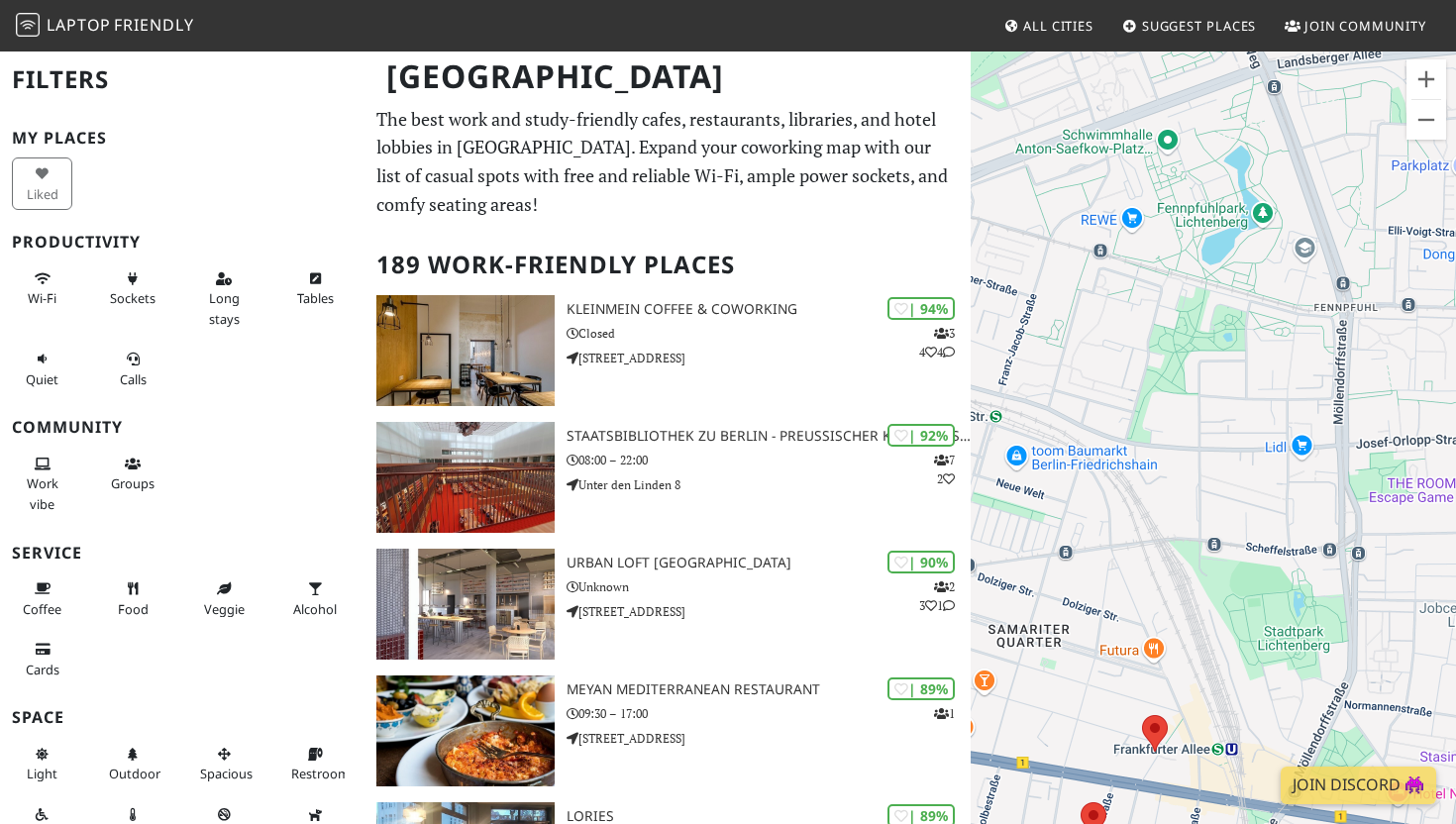 drag, startPoint x: 1330, startPoint y: 492, endPoint x: 1098, endPoint y: 464, distance: 233.68355 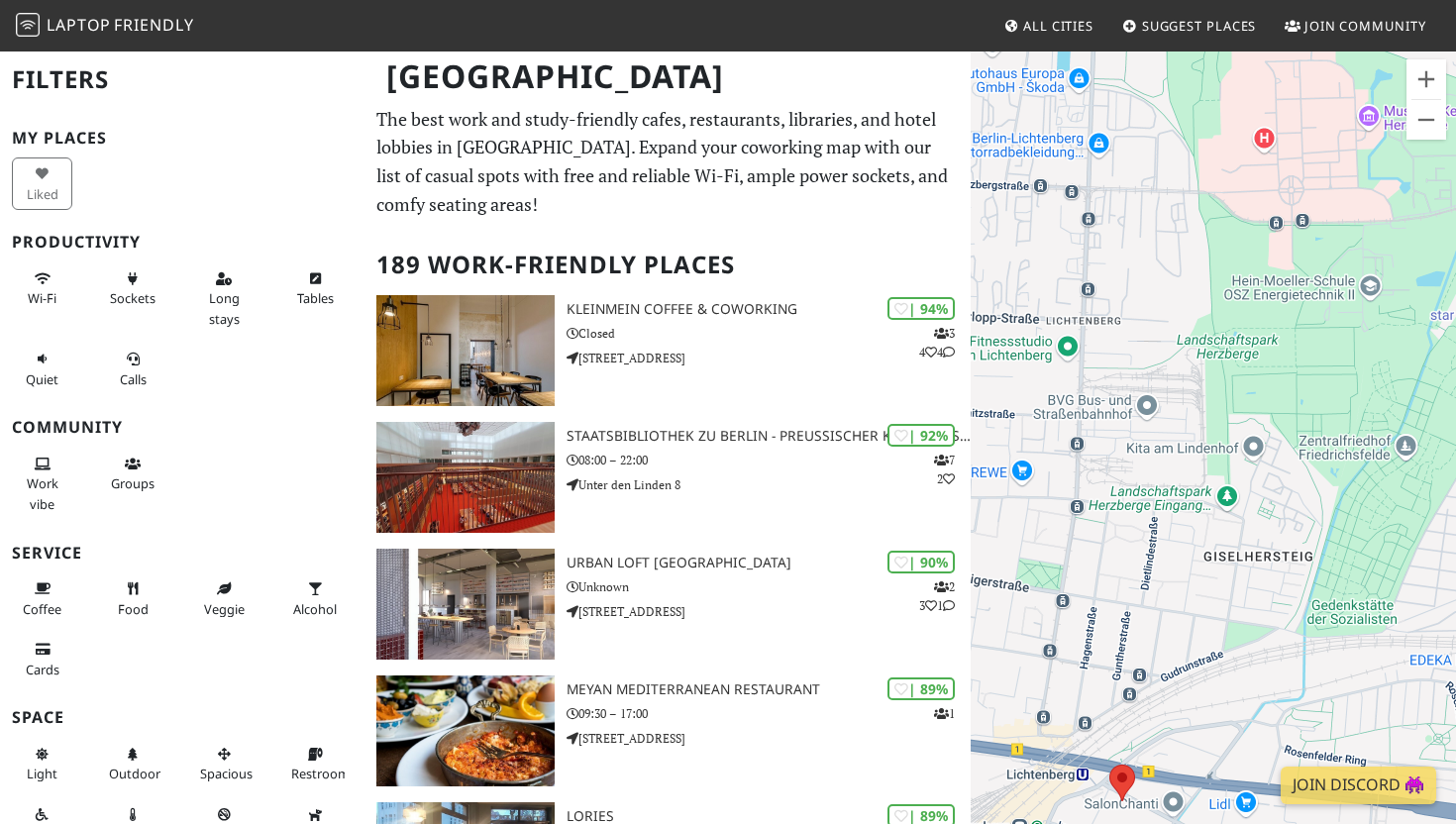 drag, startPoint x: 1252, startPoint y: 526, endPoint x: 1177, endPoint y: 415, distance: 133.9627 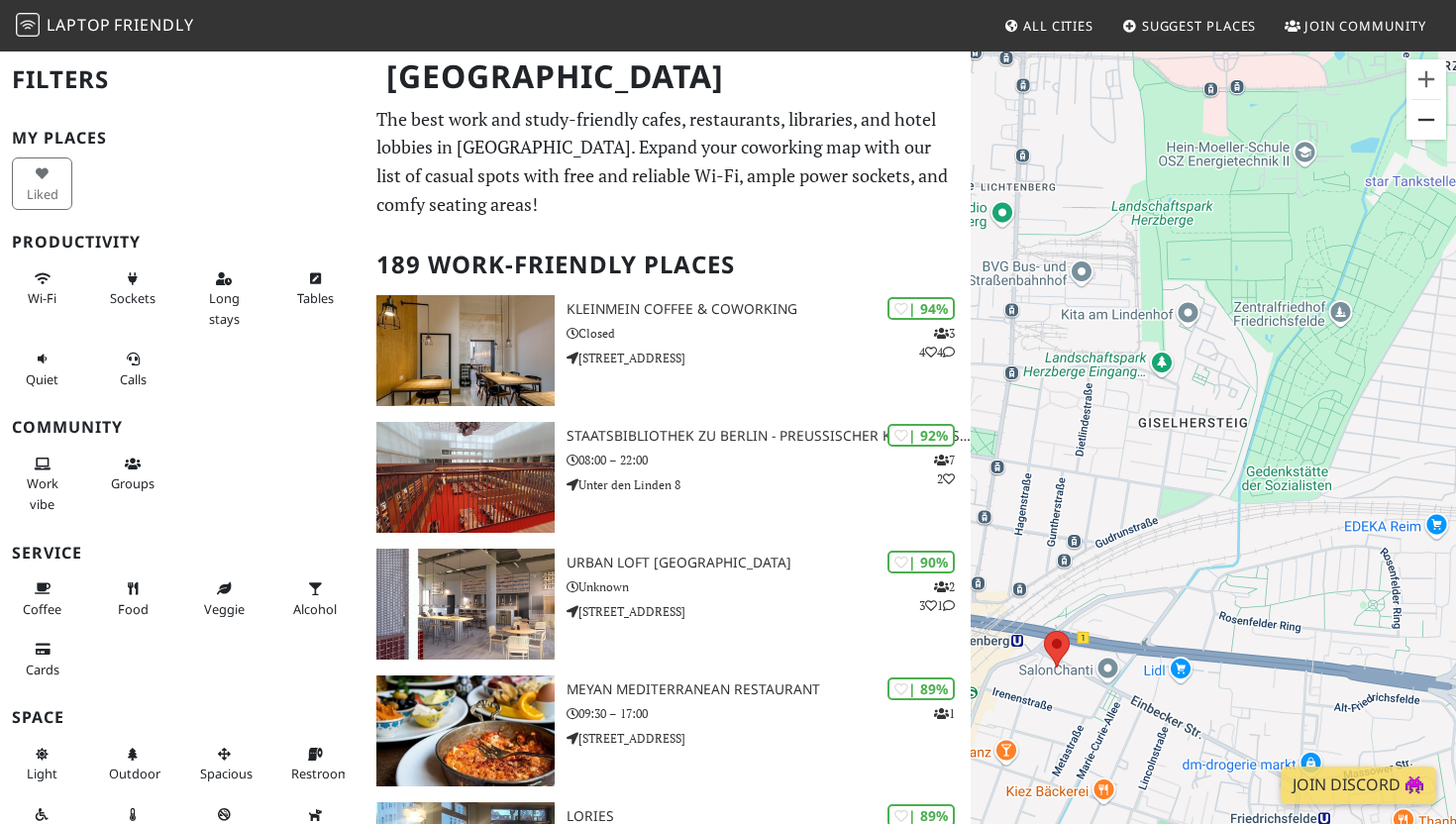 click at bounding box center (1426, 120) 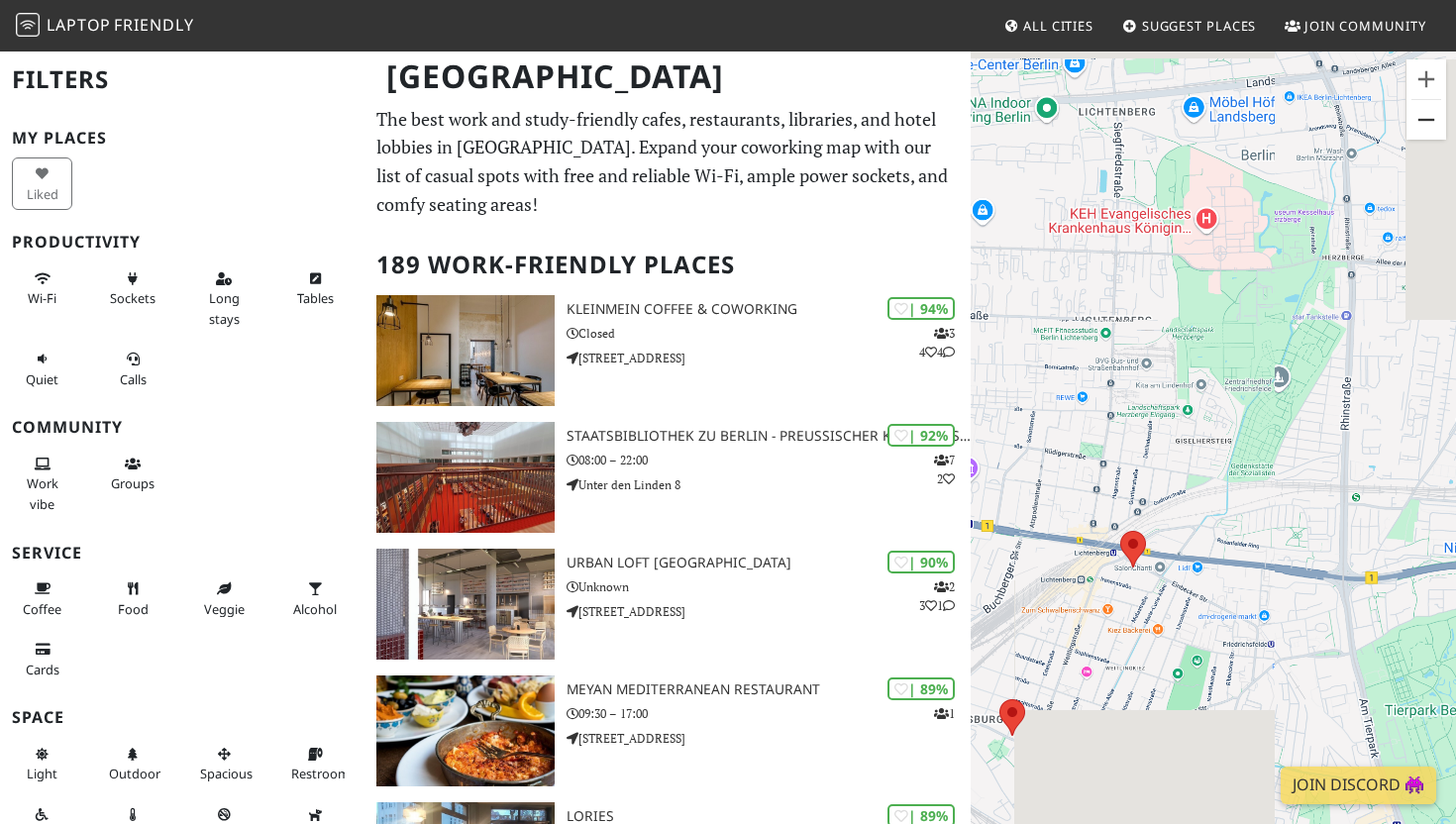 click at bounding box center [1426, 120] 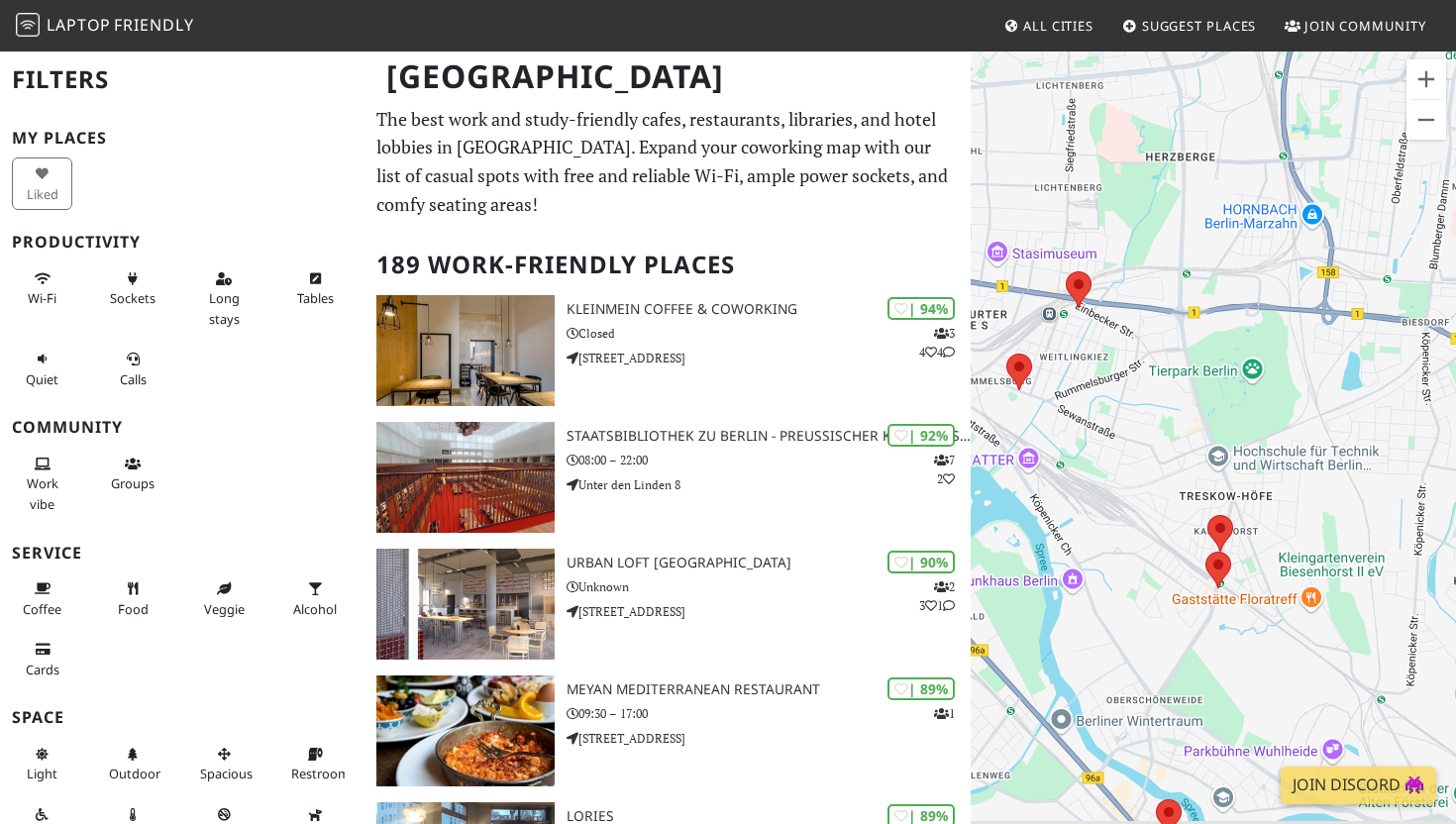 drag, startPoint x: 1265, startPoint y: 459, endPoint x: 1168, endPoint y: 250, distance: 230.4127 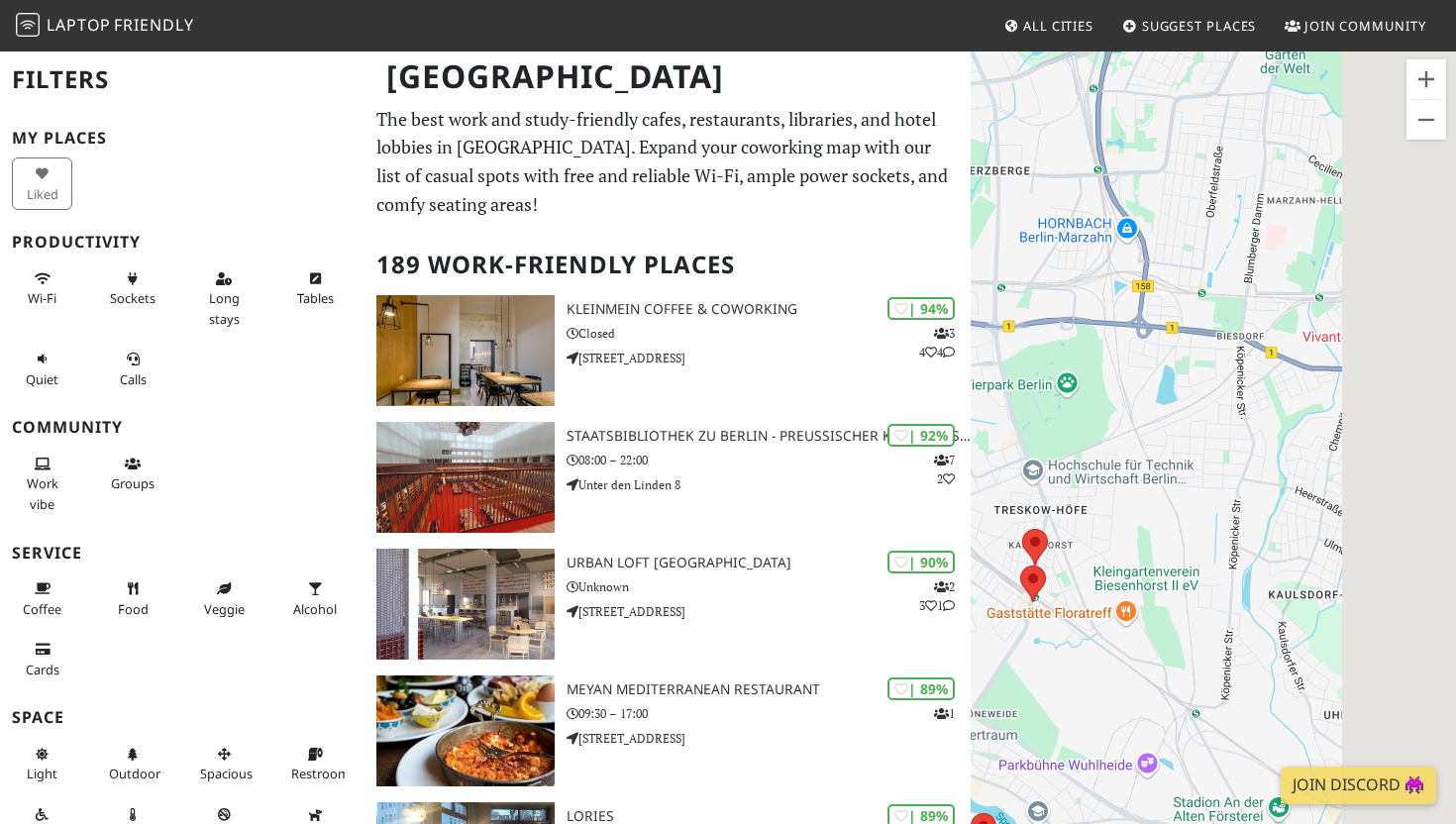 drag, startPoint x: 1315, startPoint y: 352, endPoint x: 1114, endPoint y: 390, distance: 204.5605 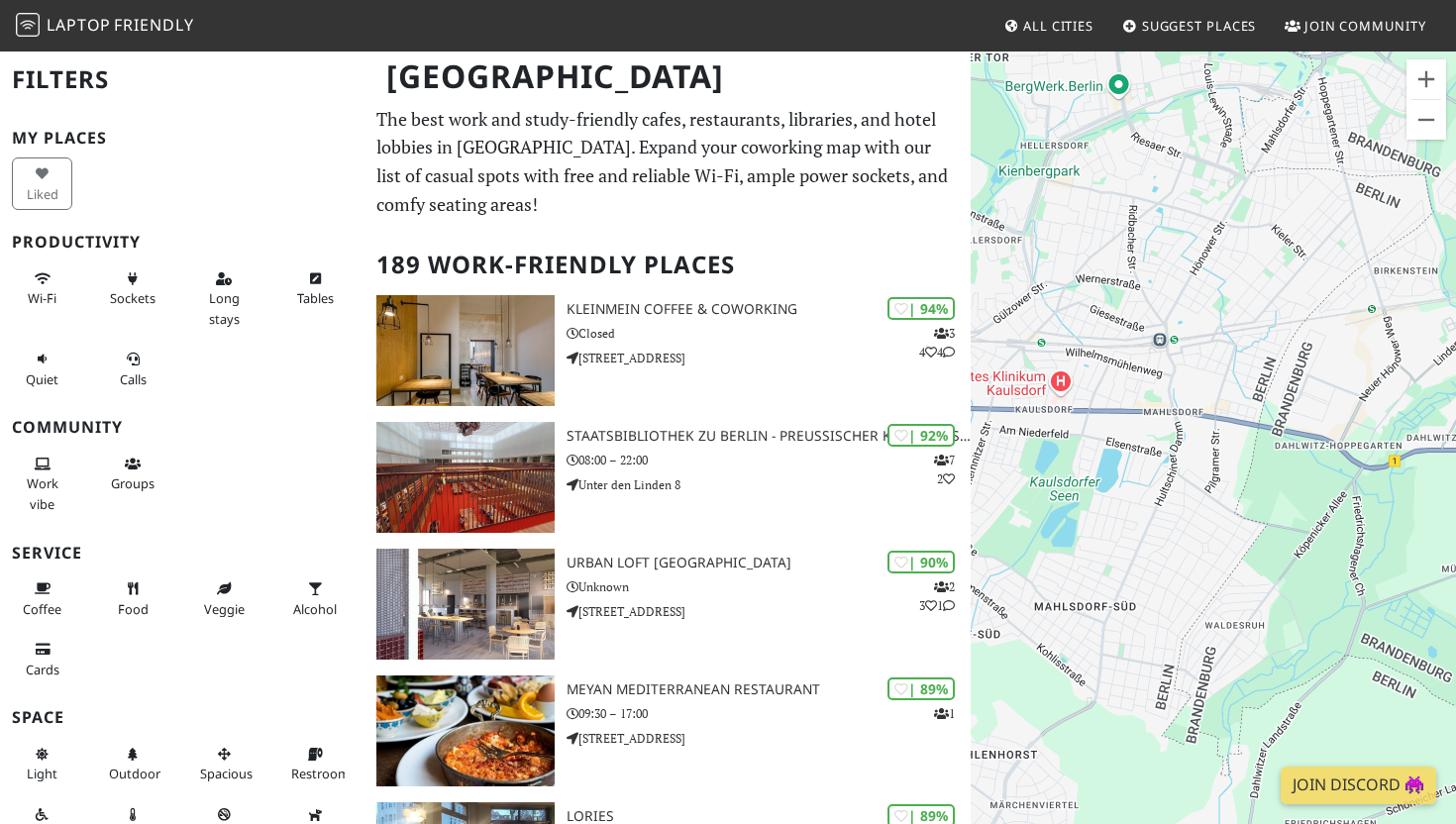 drag, startPoint x: 1265, startPoint y: 415, endPoint x: 1148, endPoint y: 395, distance: 118.697093 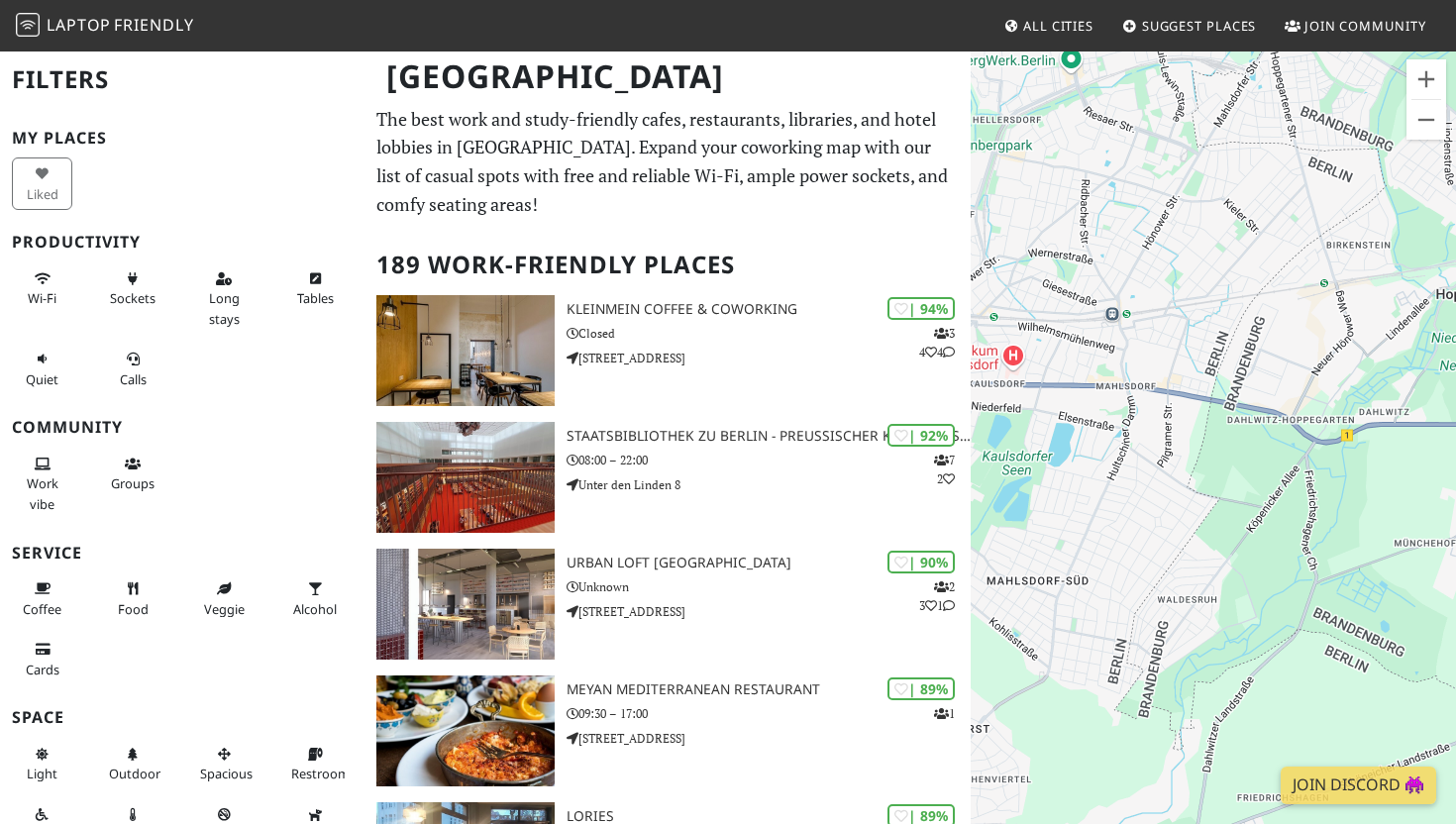 drag, startPoint x: 1229, startPoint y: 418, endPoint x: 1435, endPoint y: 359, distance: 214.28252 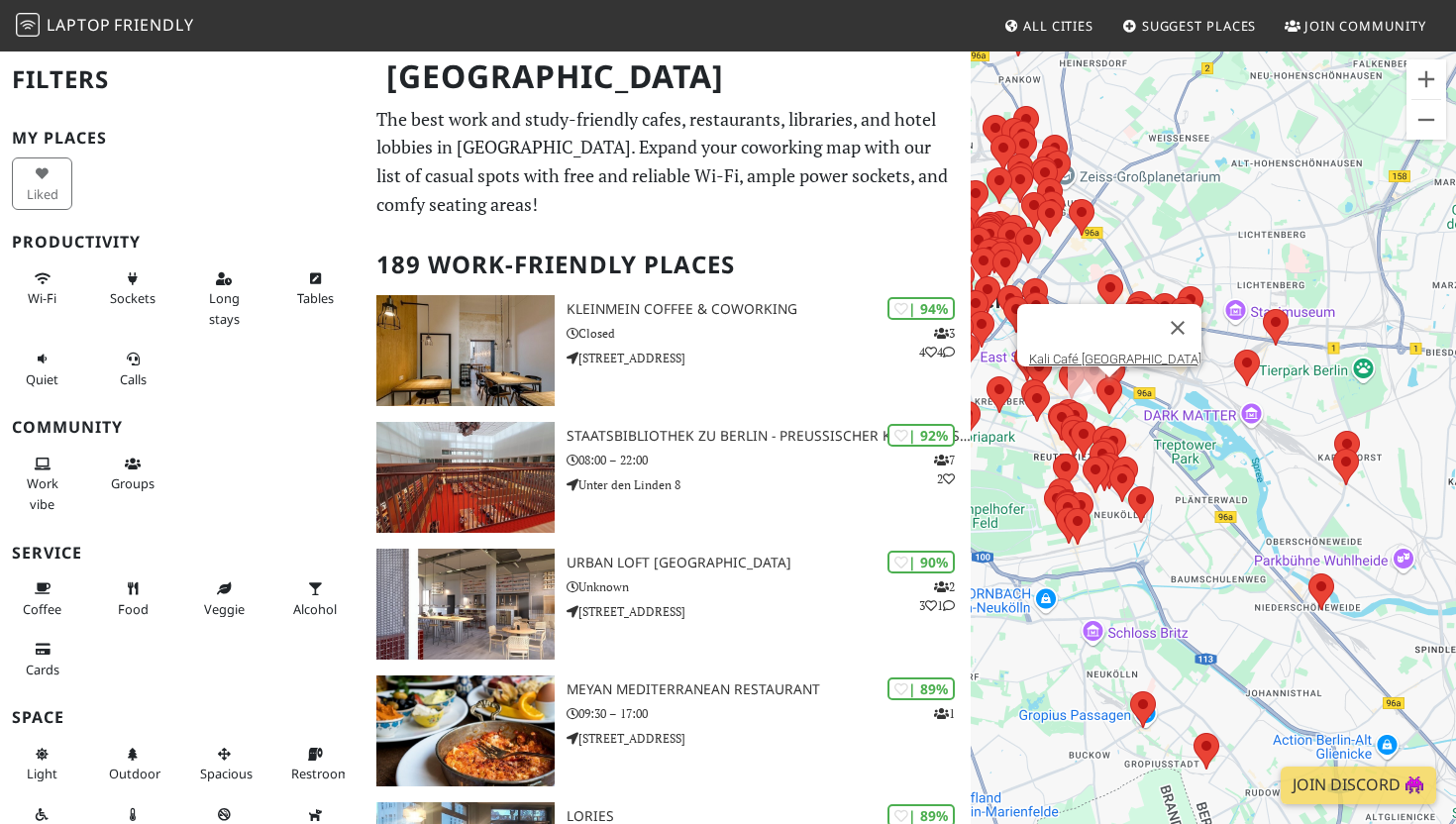 drag, startPoint x: 1245, startPoint y: 526, endPoint x: 1430, endPoint y: 556, distance: 187.41665 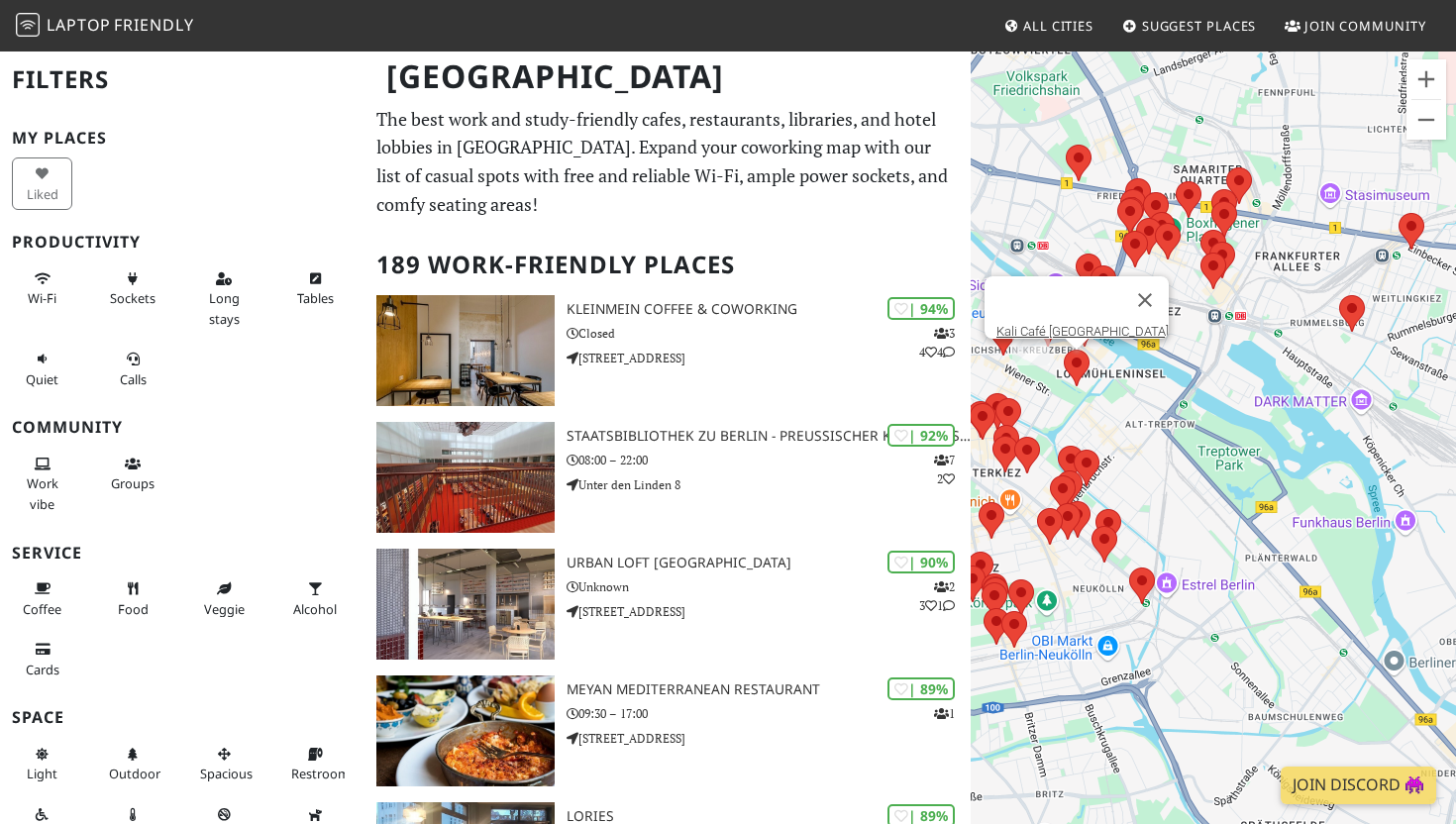 drag, startPoint x: 1173, startPoint y: 408, endPoint x: 1347, endPoint y: 411, distance: 174.02586 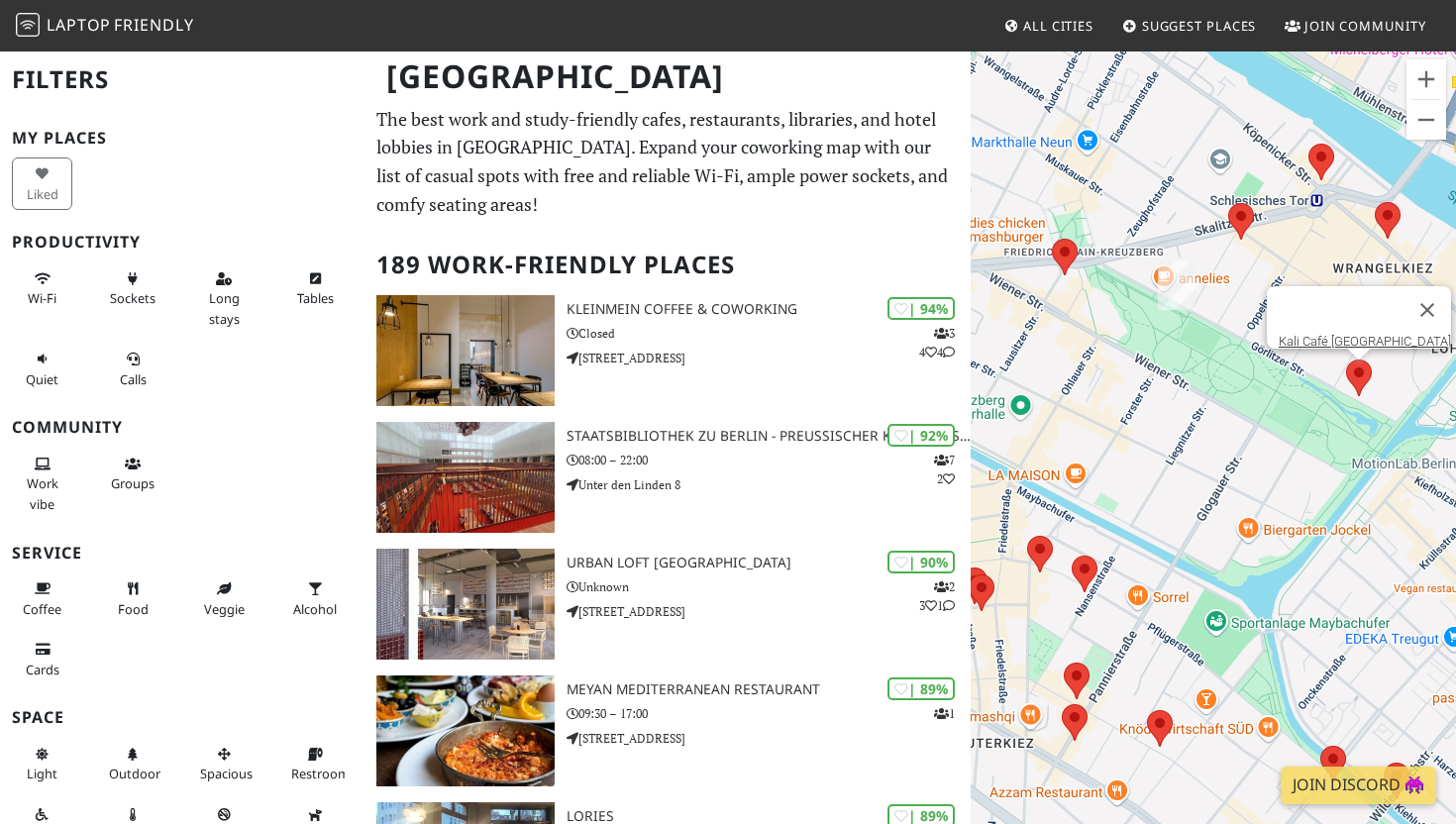 drag, startPoint x: 1329, startPoint y: 355, endPoint x: 1344, endPoint y: 560, distance: 205.54805 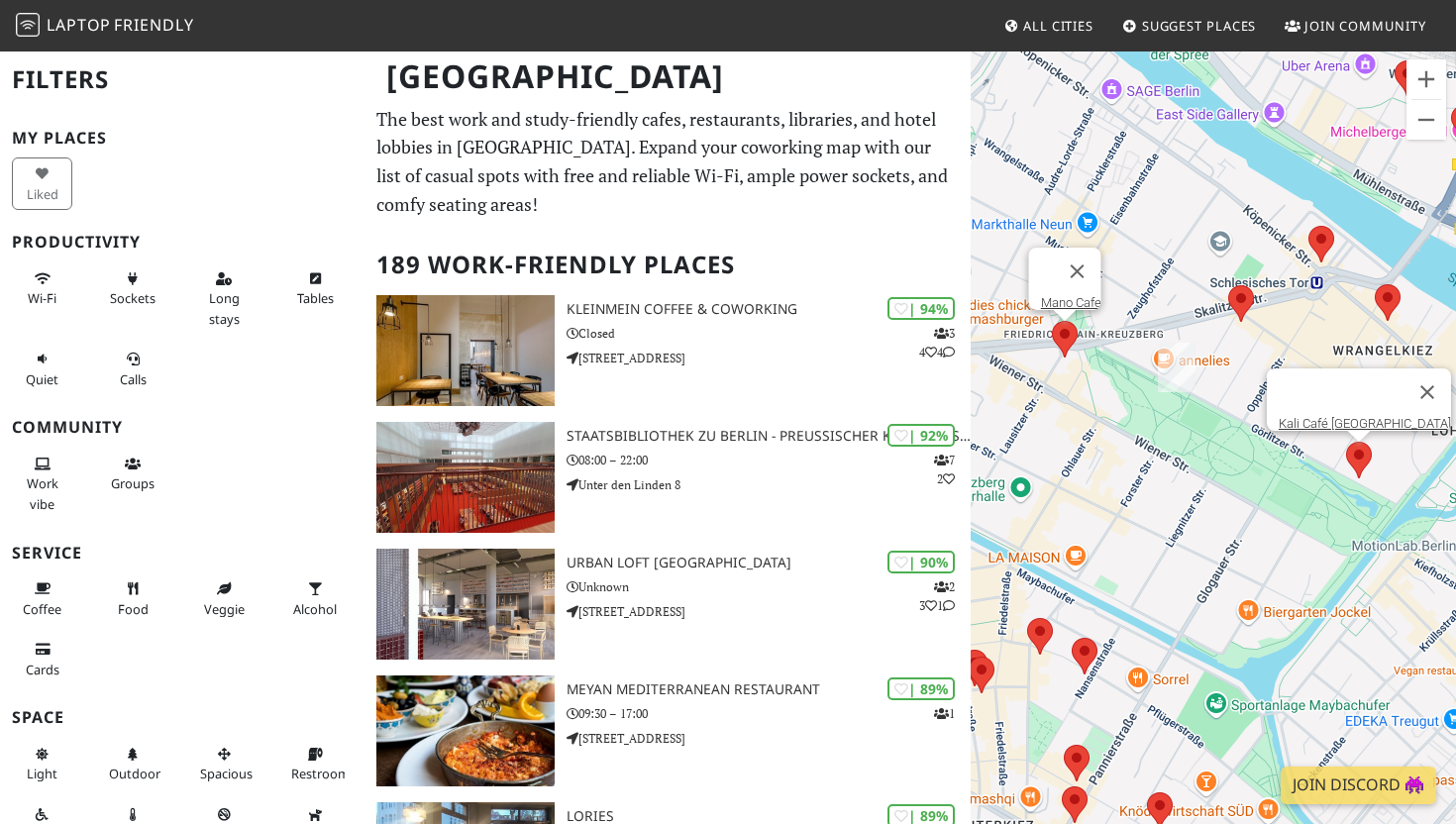 click at bounding box center [1052, 321] 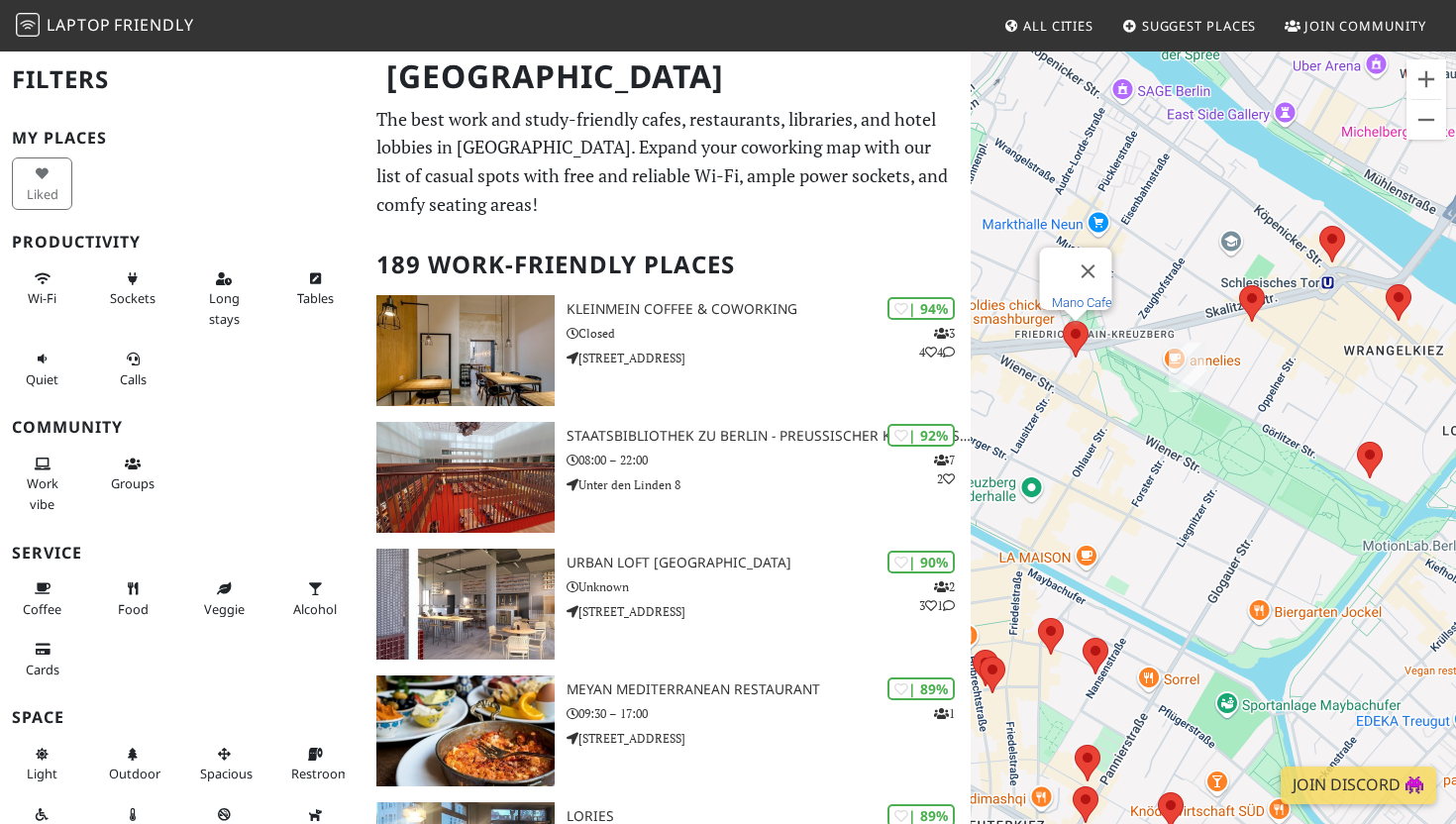 click on "Mano Cafe" at bounding box center [1082, 302] 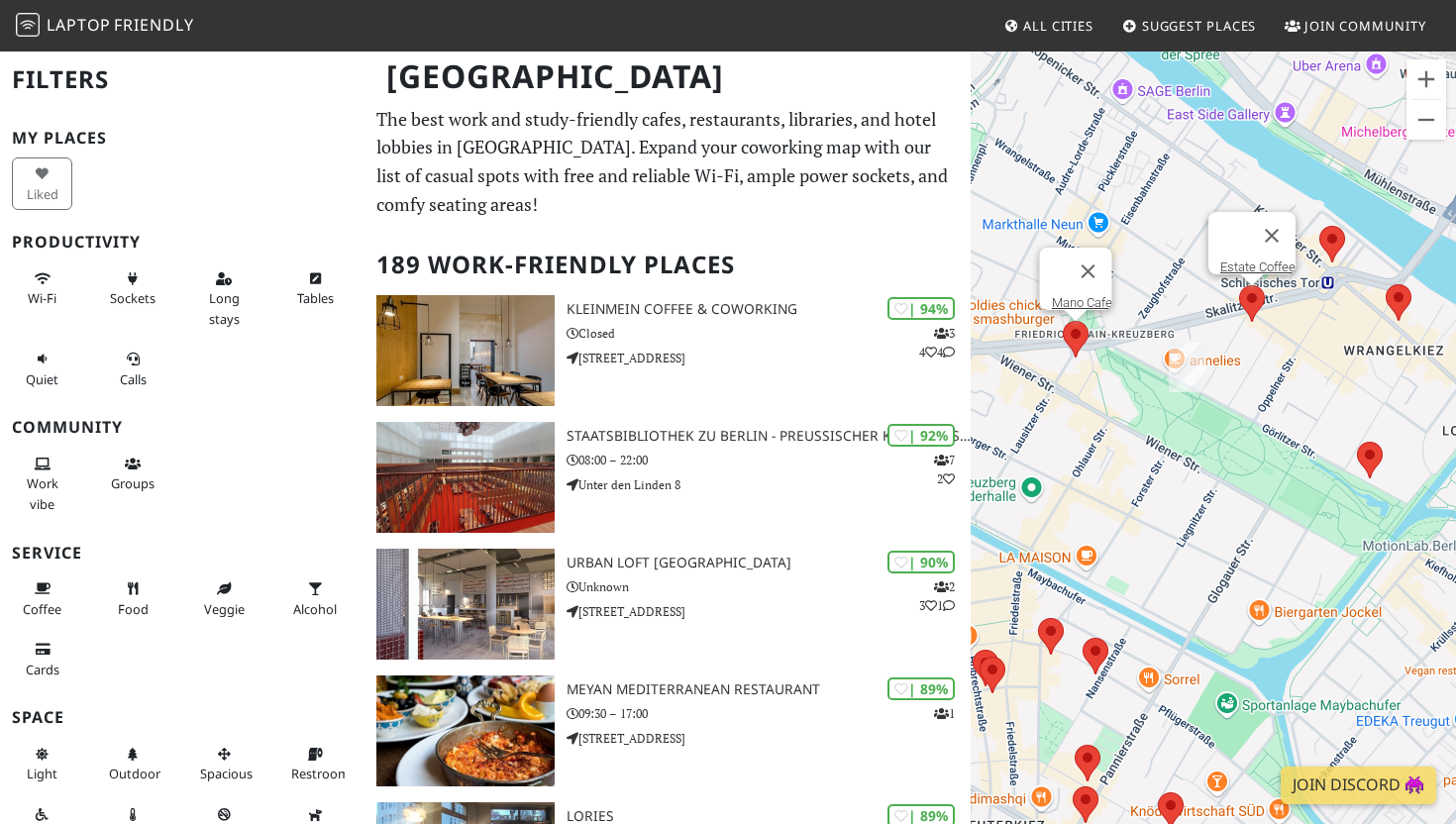 click at bounding box center [1239, 285] 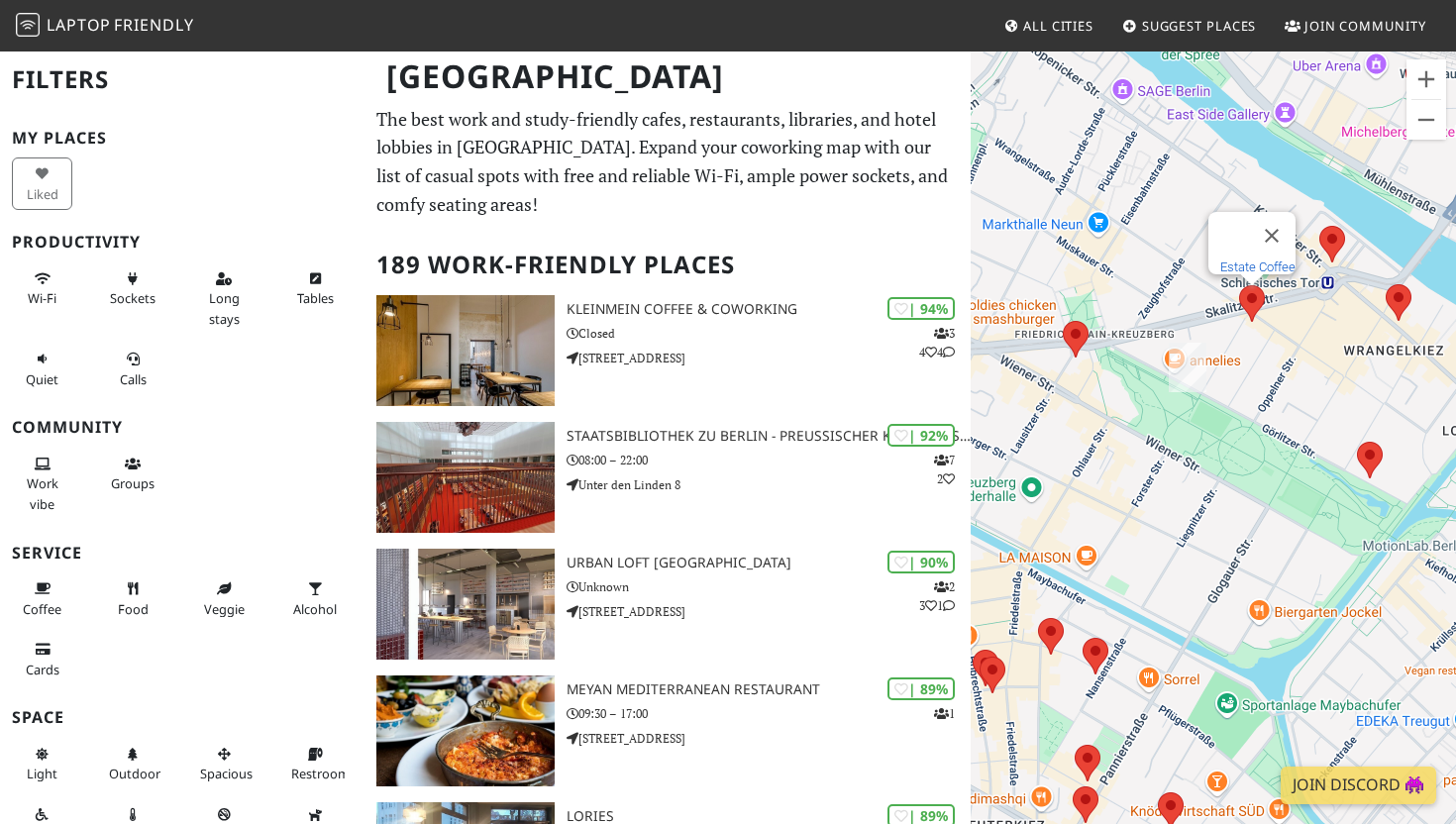 click on "Estate Coffee" at bounding box center (1258, 266) 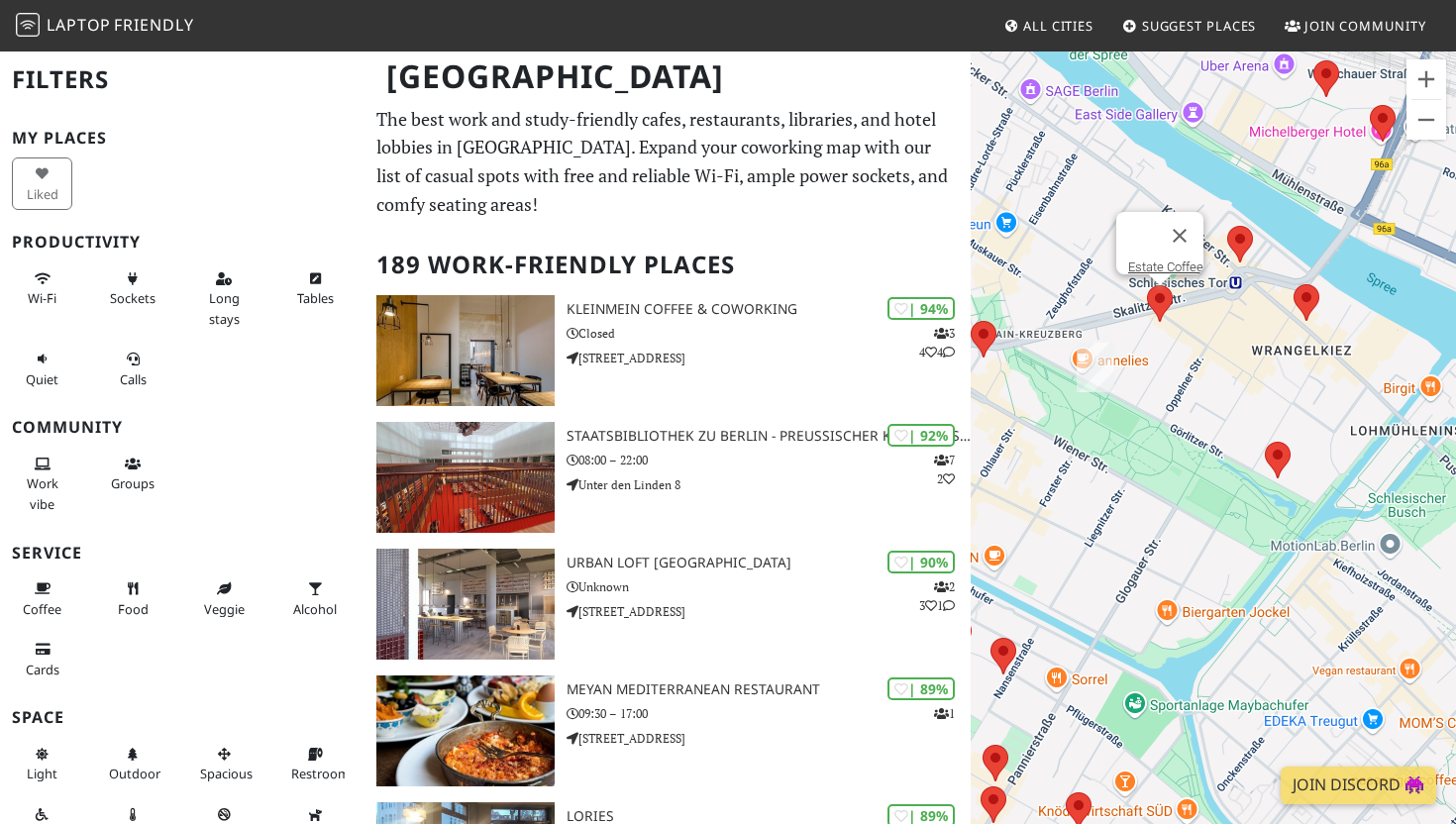 drag, startPoint x: 1405, startPoint y: 298, endPoint x: 1375, endPoint y: 298, distance: 30 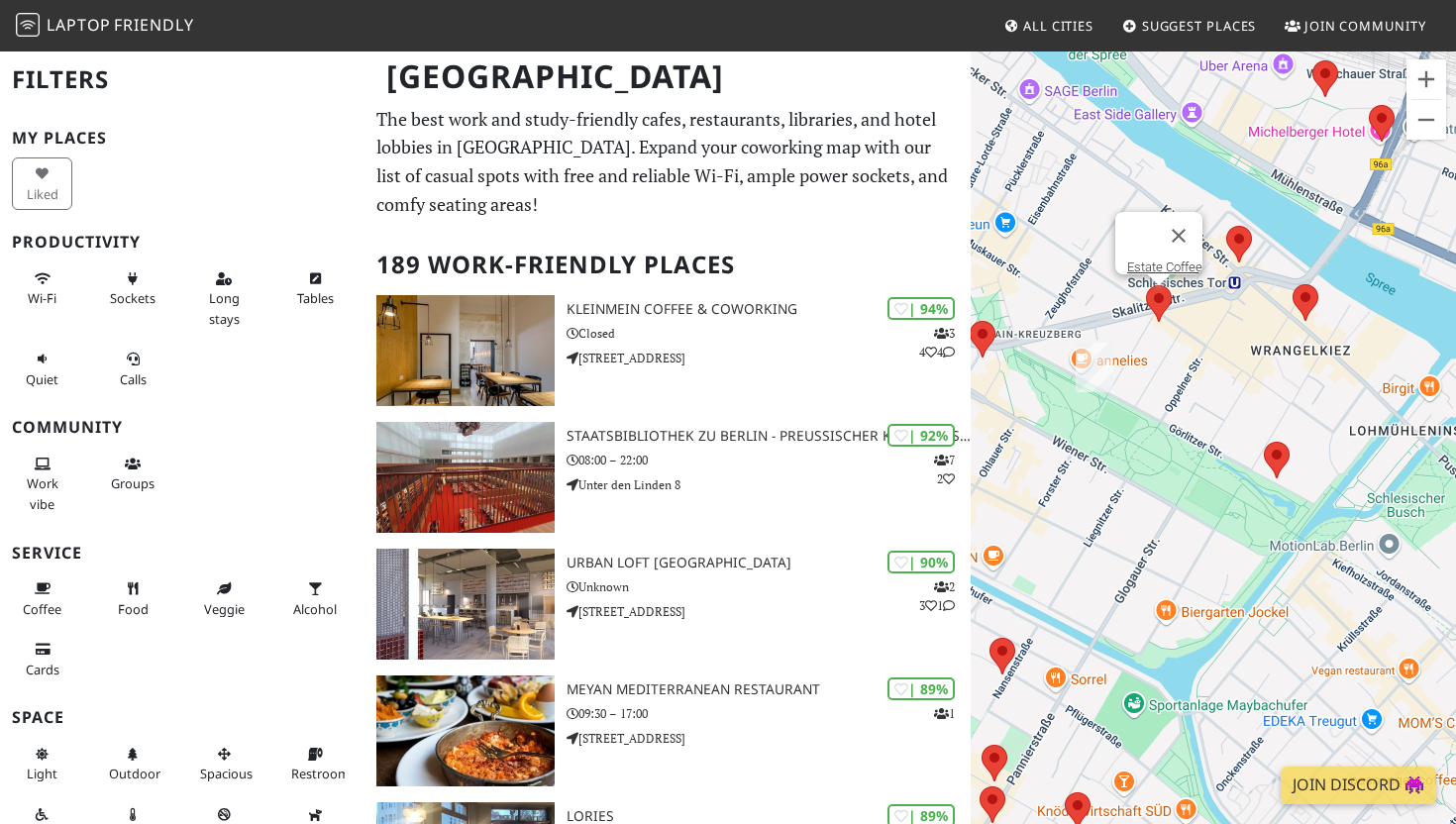click at bounding box center (1293, 284) 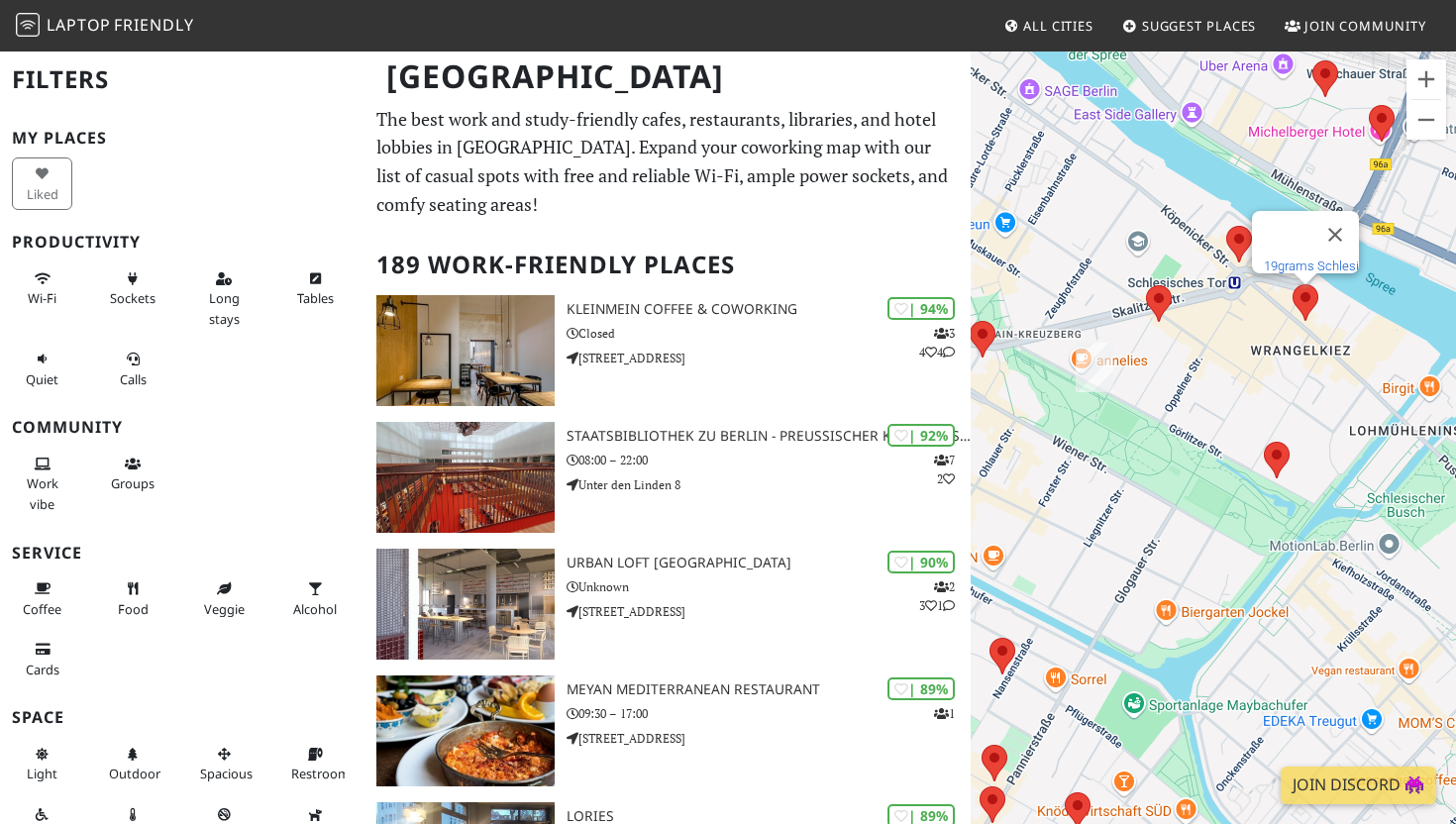 click on "19grams Schlesi" at bounding box center (1311, 265) 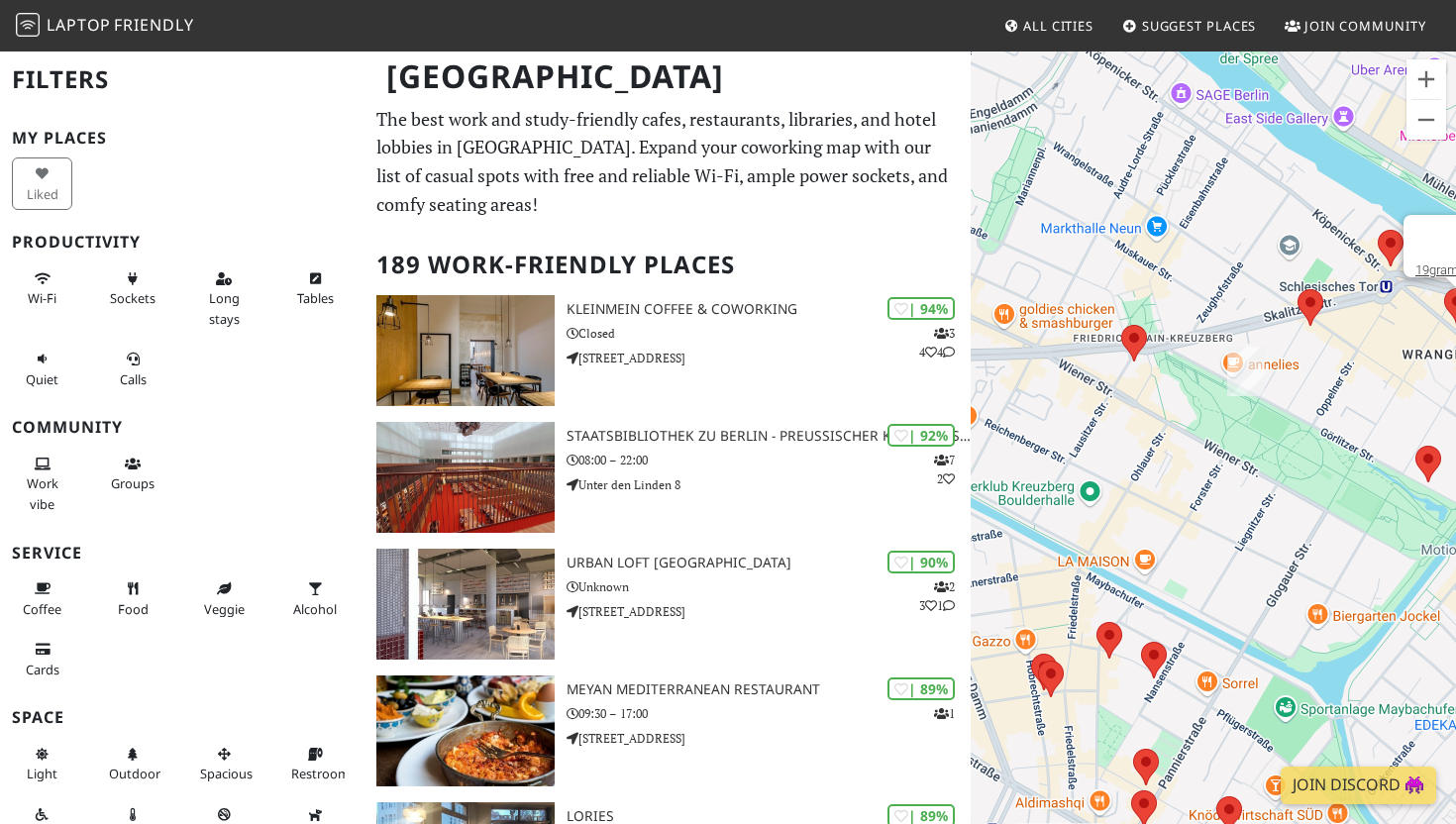 drag, startPoint x: 1223, startPoint y: 501, endPoint x: 1387, endPoint y: 509, distance: 164.19501 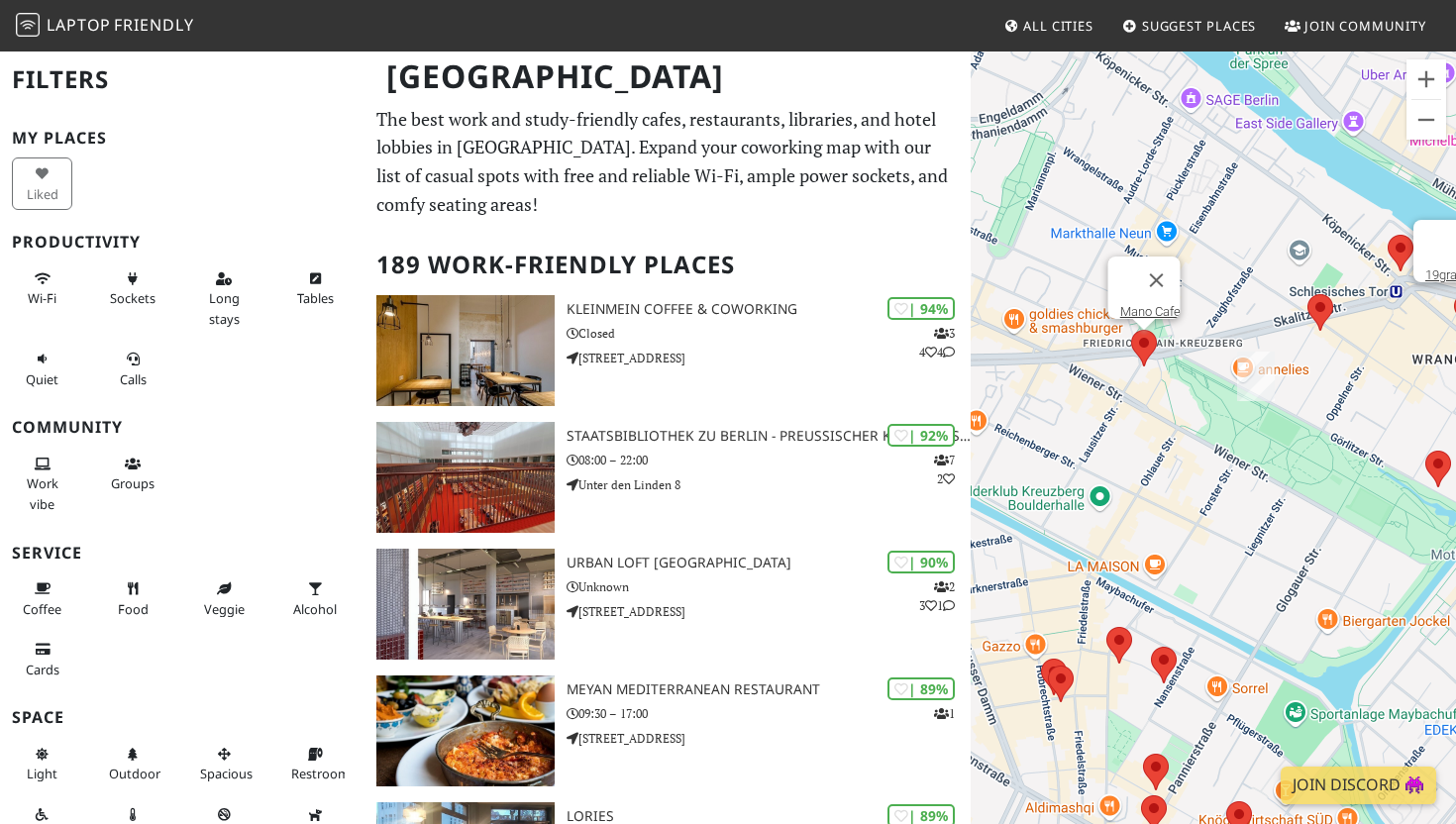 click at bounding box center [1131, 330] 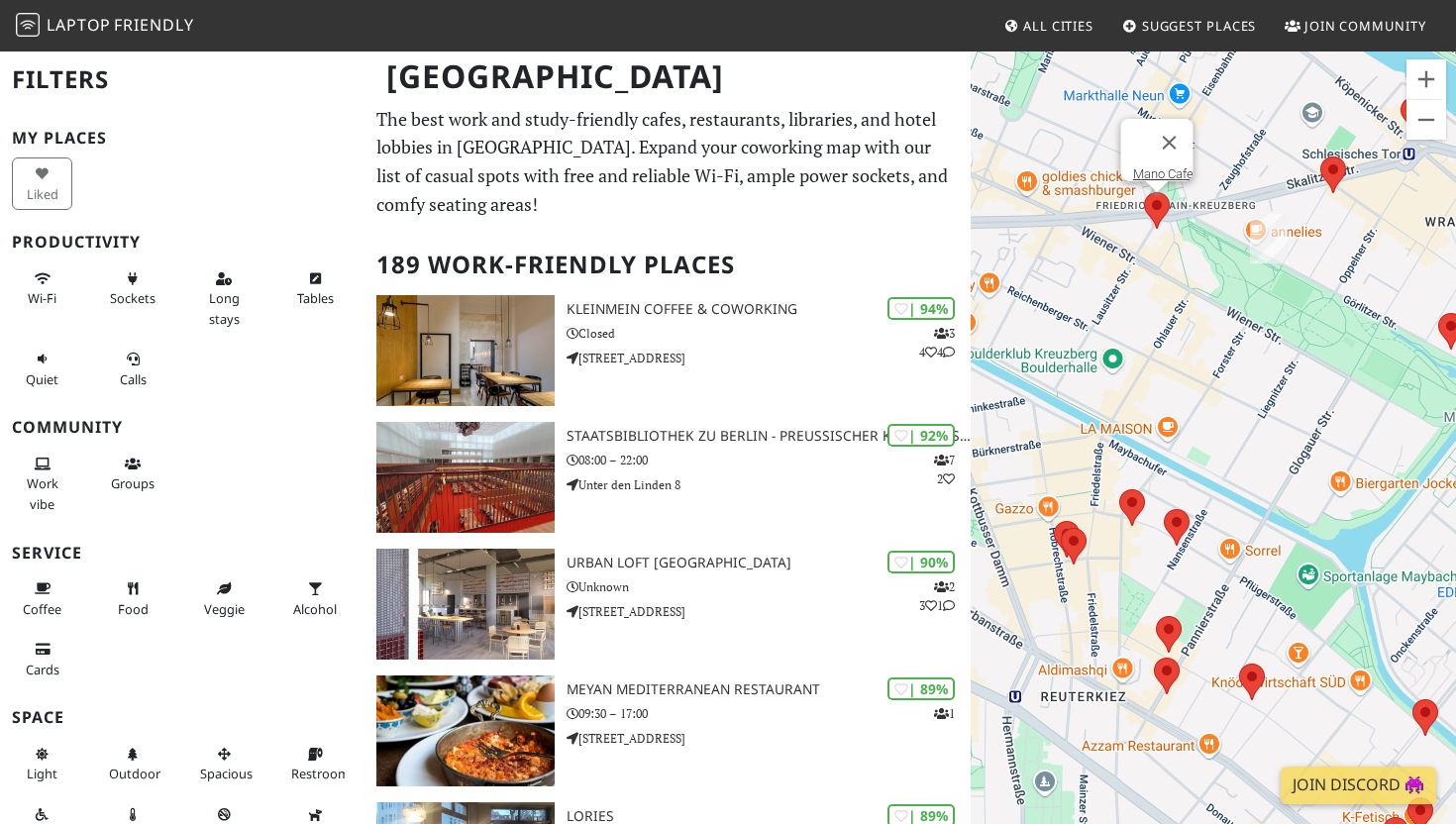 drag, startPoint x: 1157, startPoint y: 694, endPoint x: 1145, endPoint y: 542, distance: 152.47295 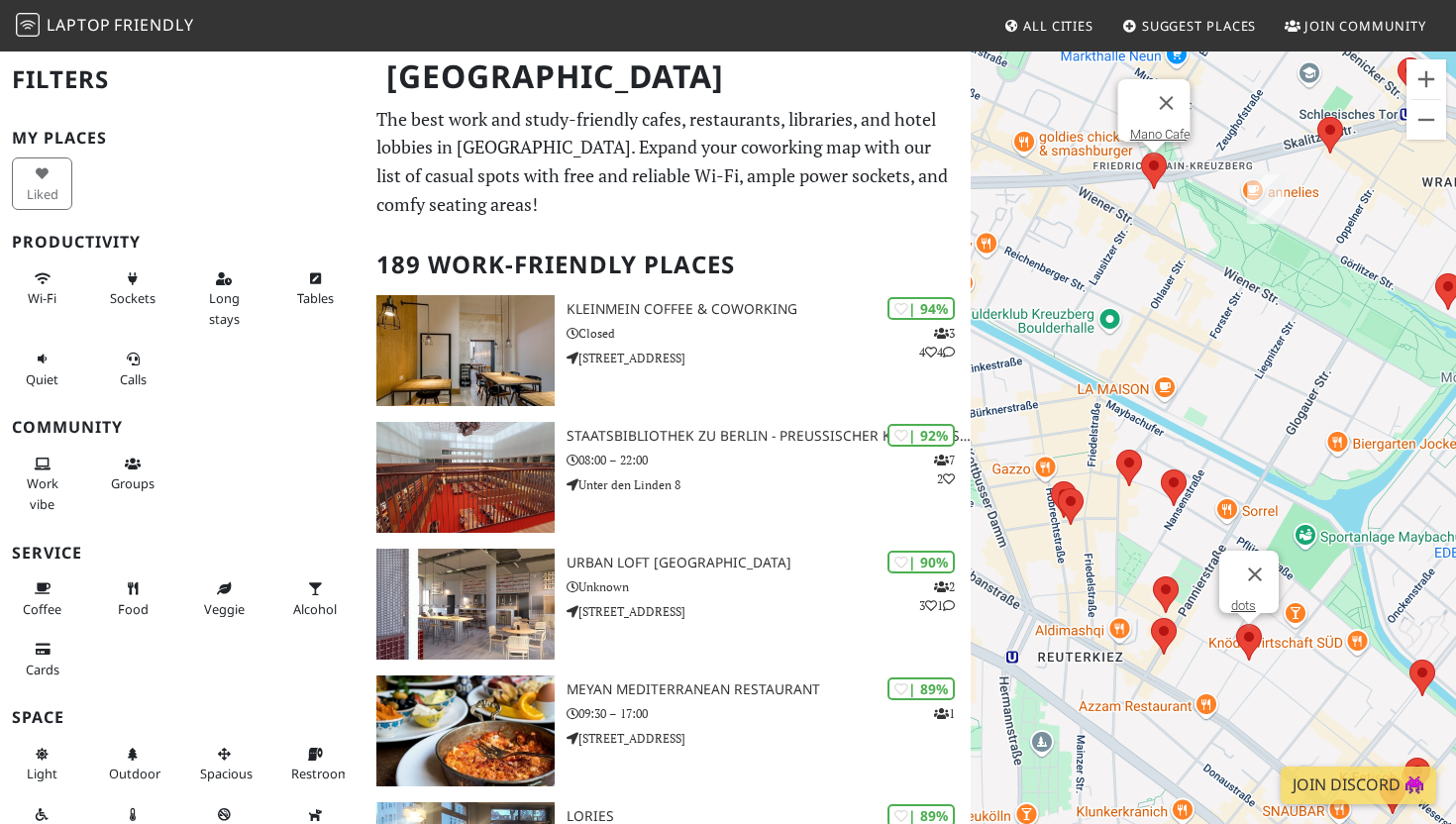 click at bounding box center (1236, 624) 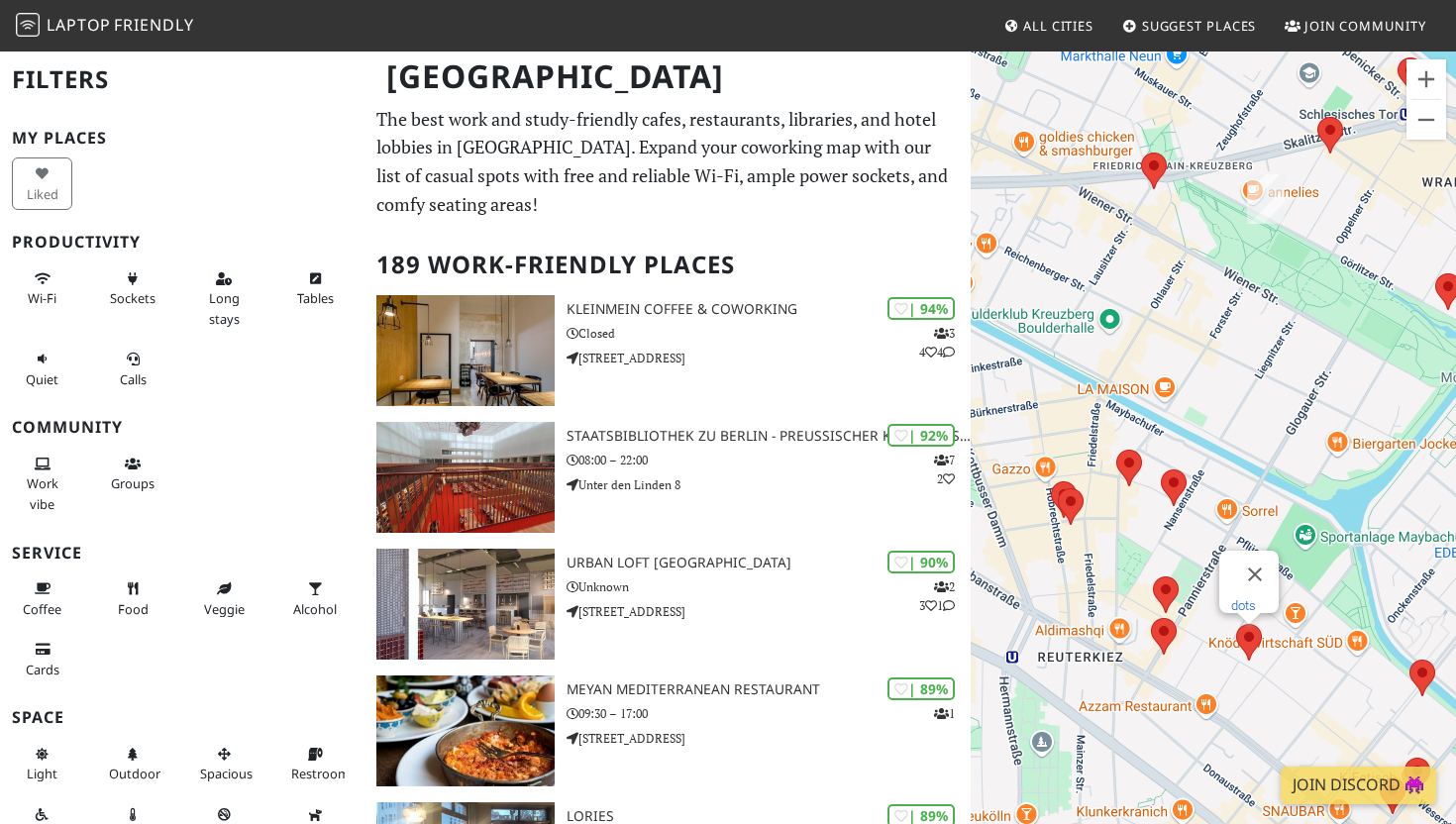 click on "dots" at bounding box center [1243, 605] 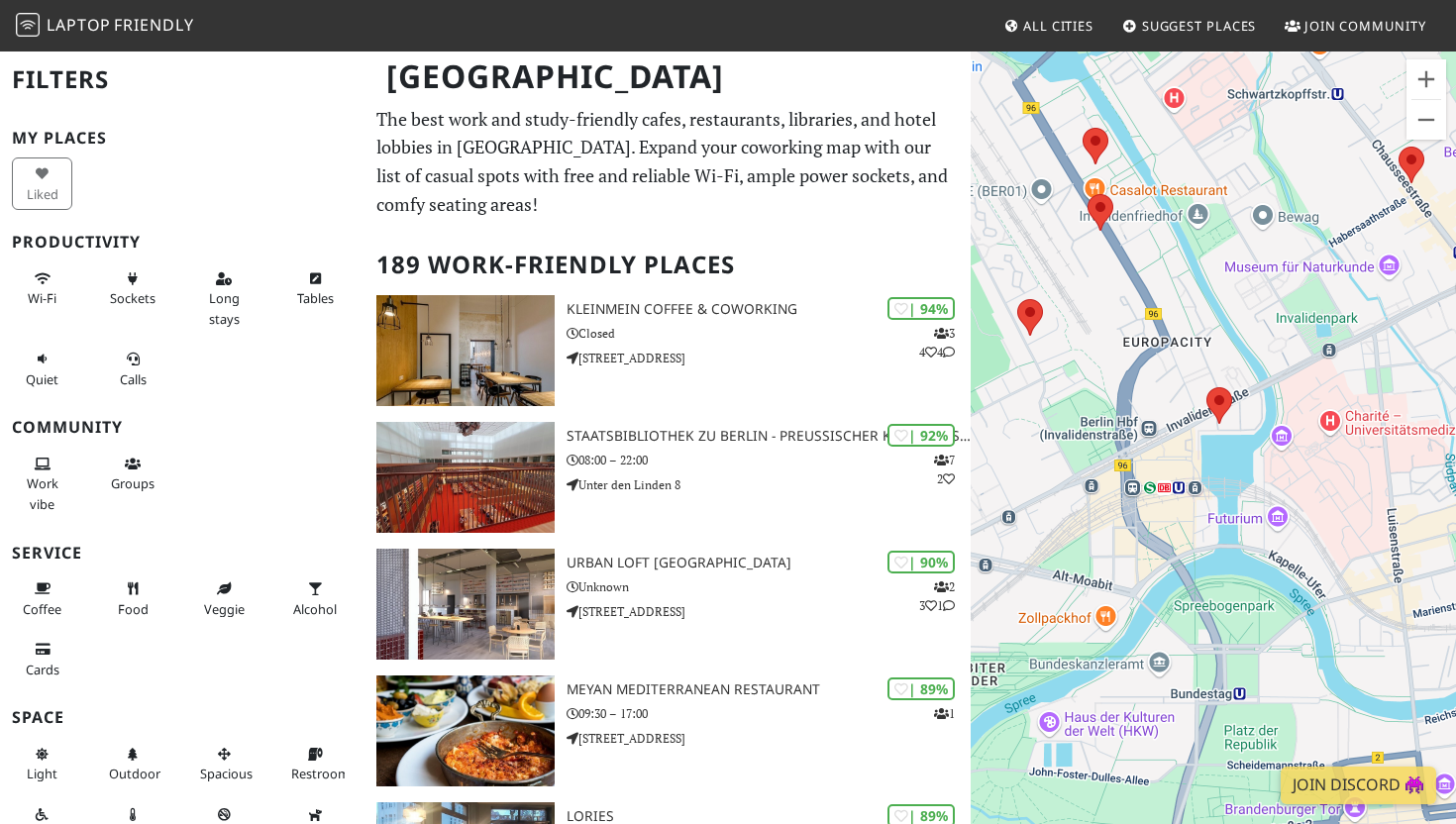 drag, startPoint x: 1277, startPoint y: 259, endPoint x: 1125, endPoint y: 202, distance: 162.33607 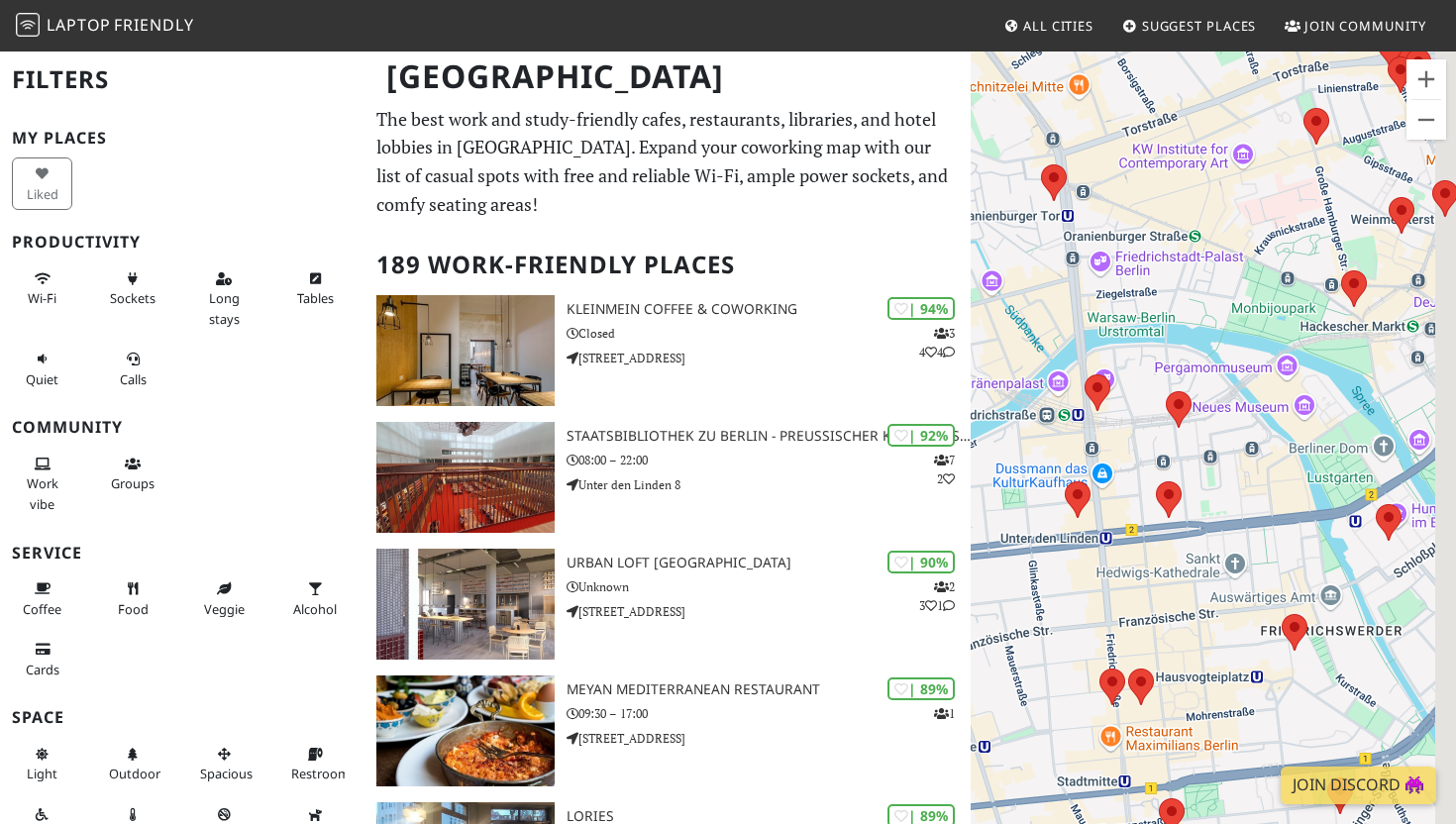 drag, startPoint x: 1210, startPoint y: 416, endPoint x: 1042, endPoint y: 240, distance: 243.3105 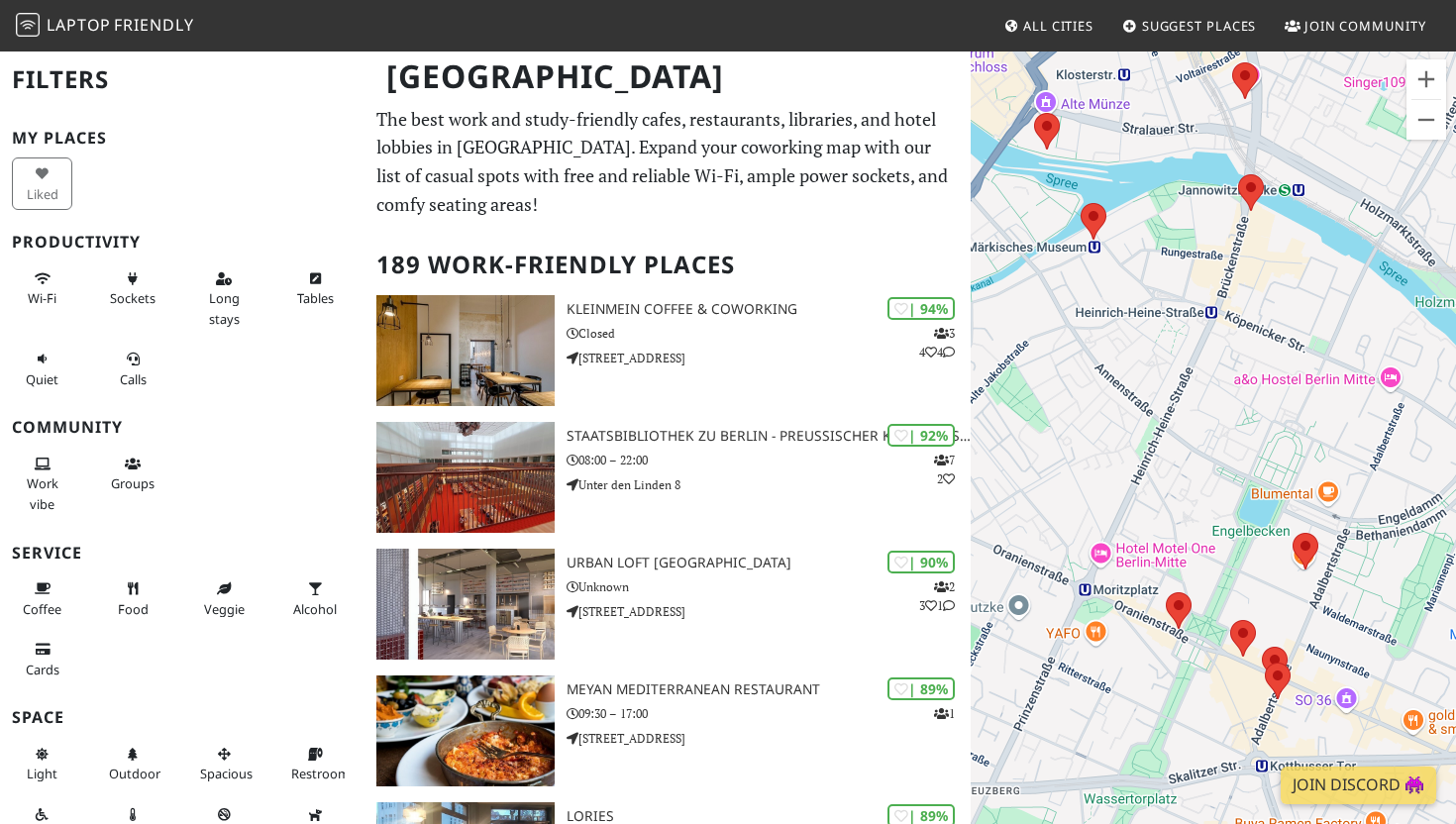 drag, startPoint x: 1224, startPoint y: 397, endPoint x: 1040, endPoint y: 281, distance: 217.51322 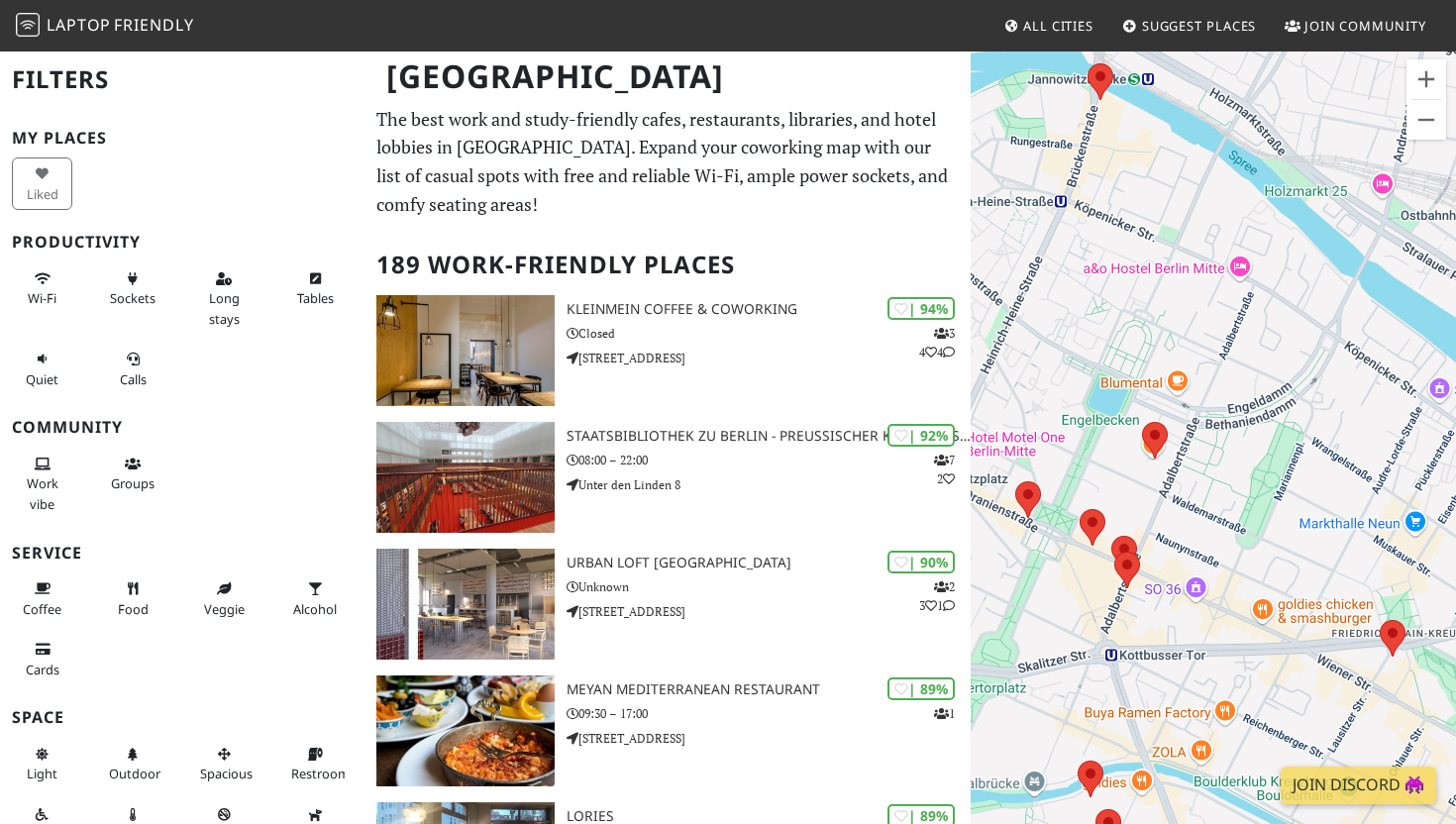 drag, startPoint x: 1199, startPoint y: 410, endPoint x: 1035, endPoint y: 261, distance: 221.57843 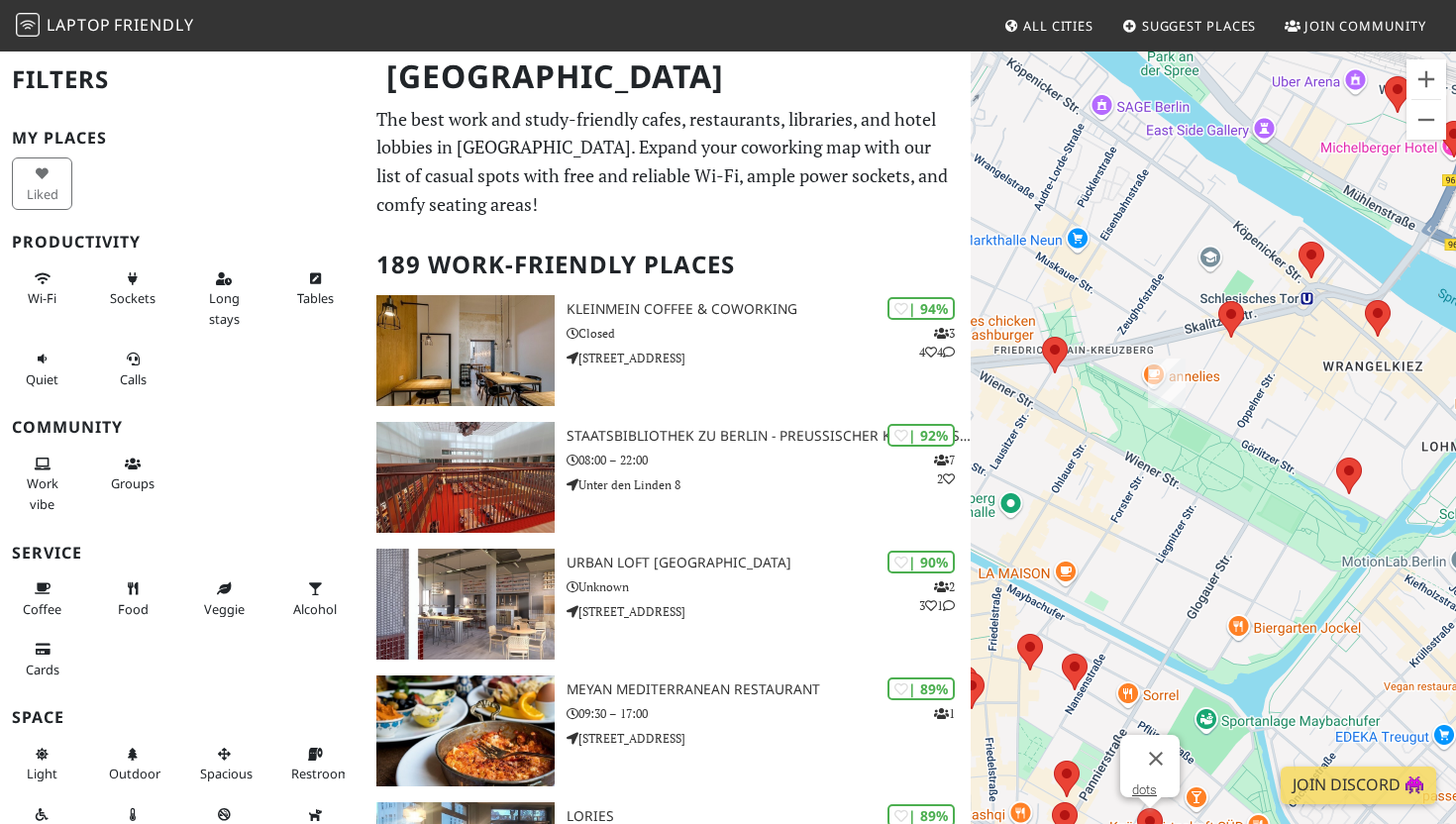 drag, startPoint x: 1200, startPoint y: 383, endPoint x: 1223, endPoint y: 437, distance: 58.694122 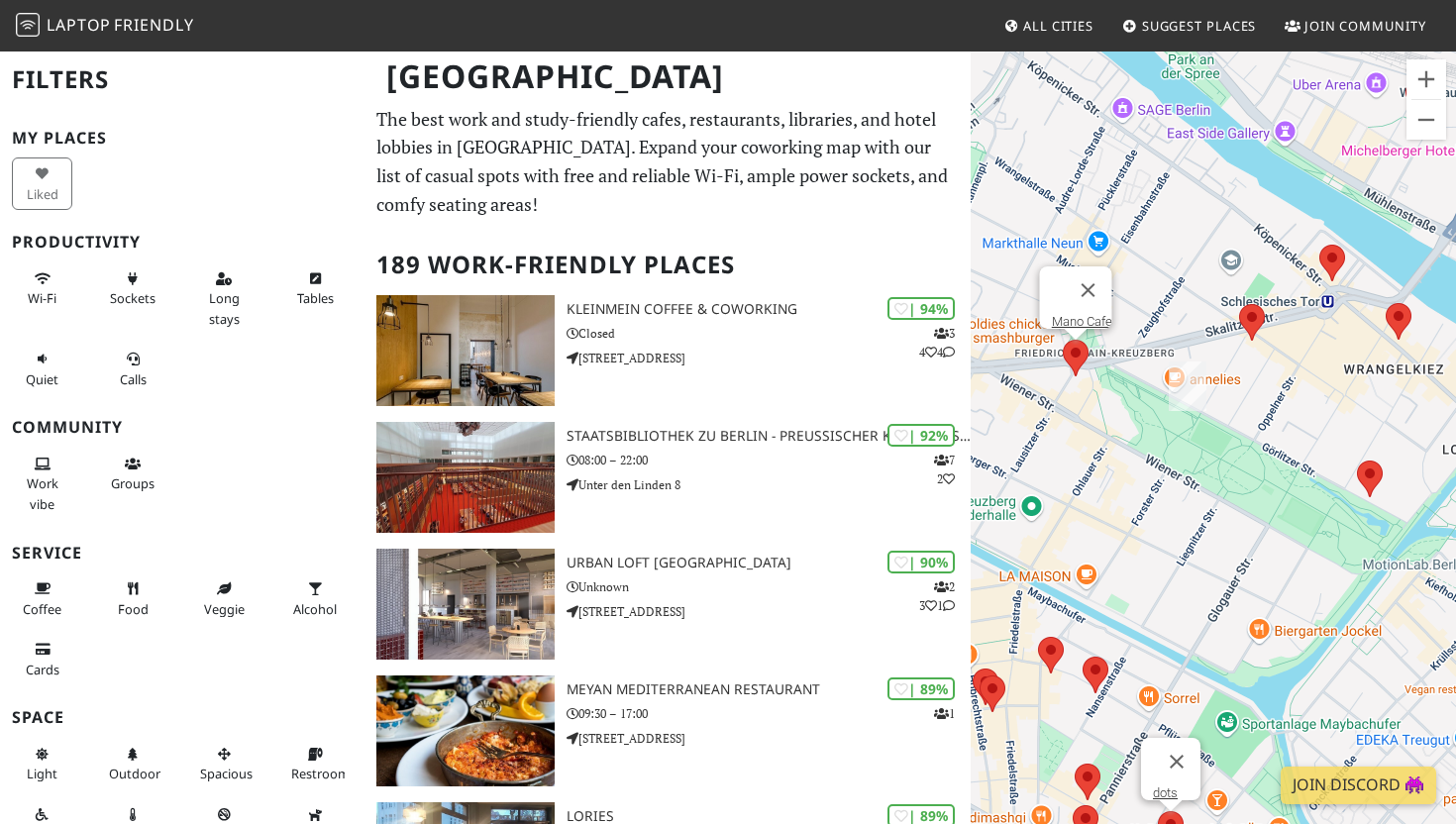 click at bounding box center [1063, 340] 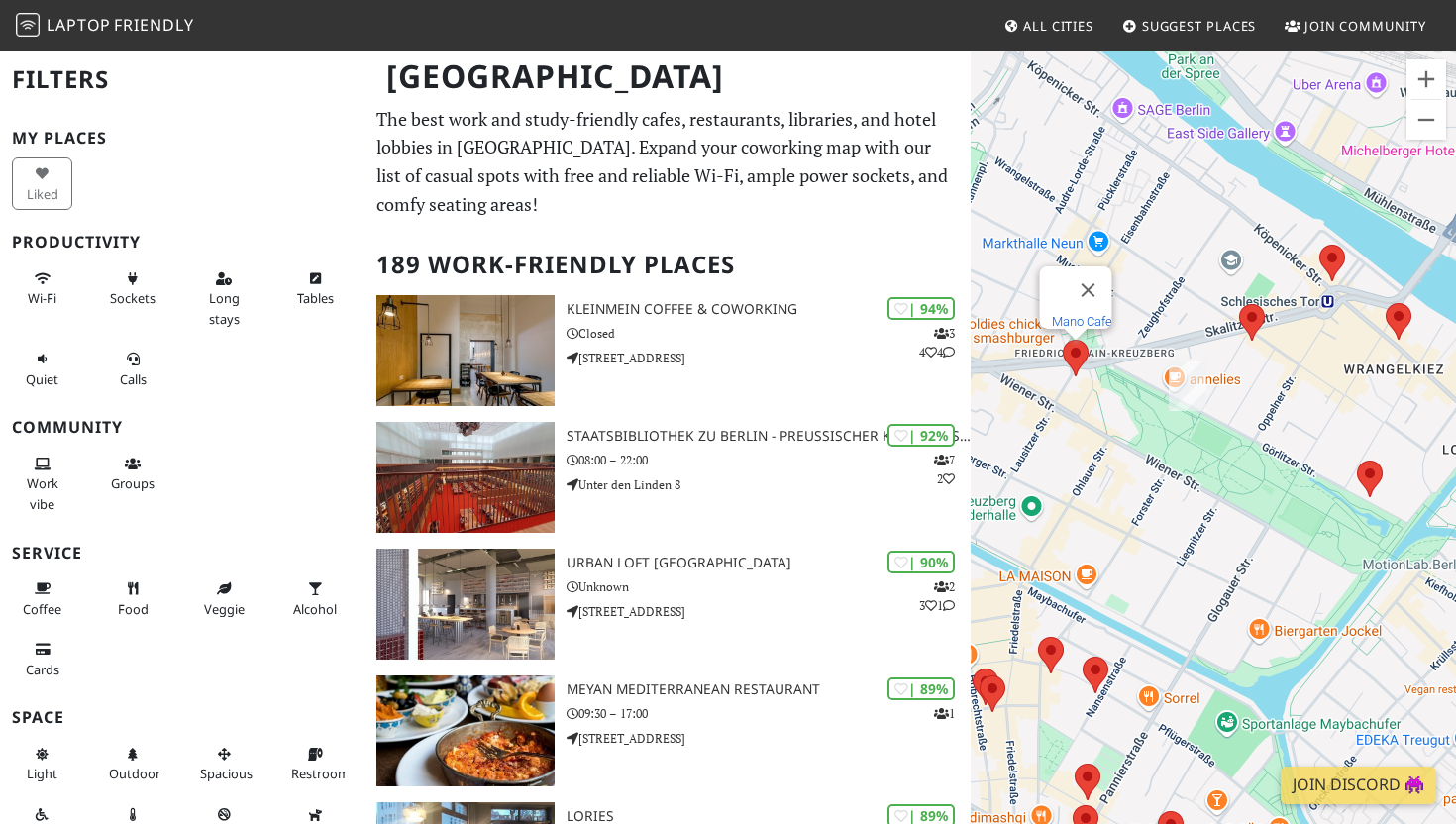click on "Mano Cafe" at bounding box center (1082, 321) 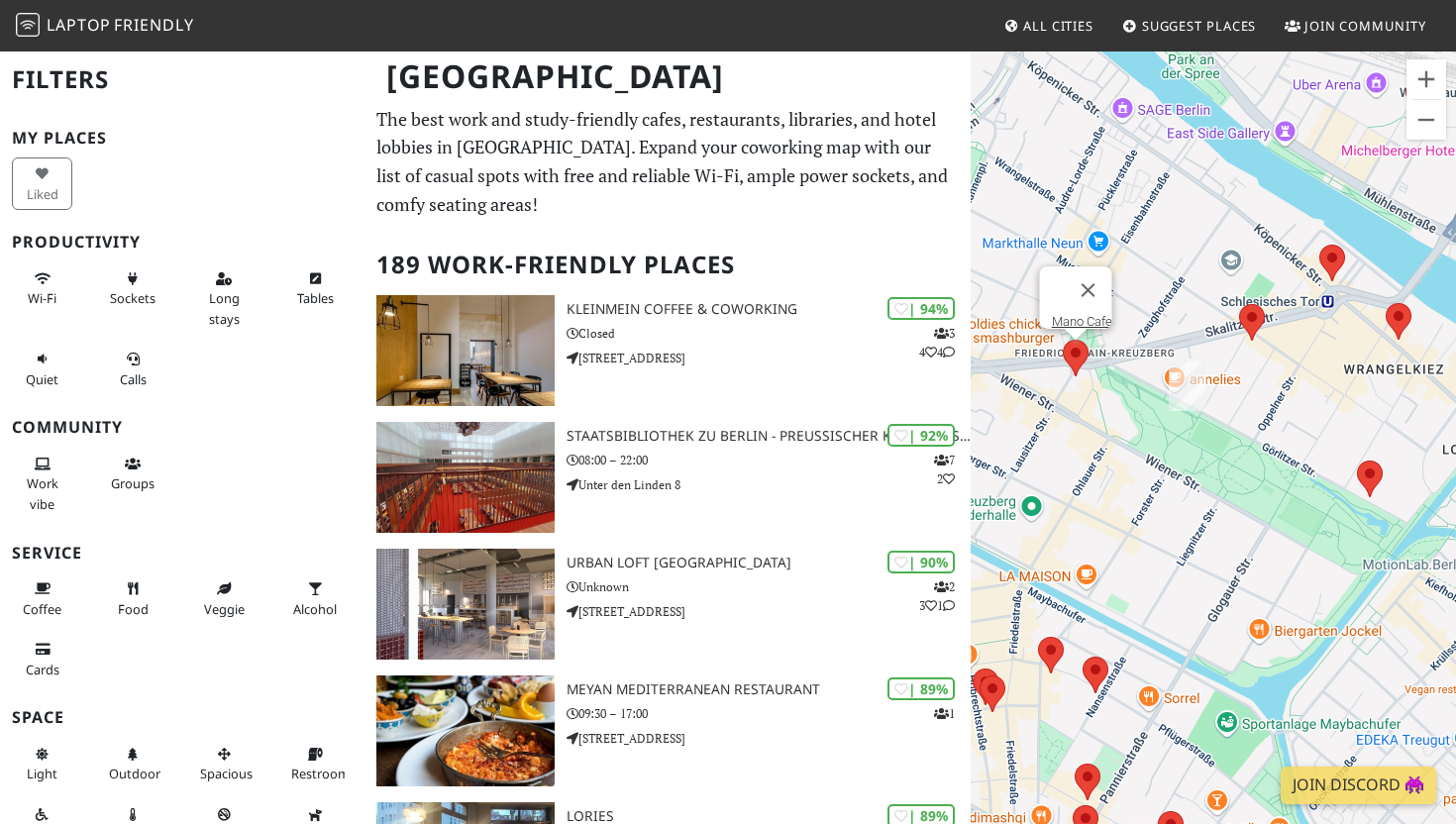 click at bounding box center (1188, 386) 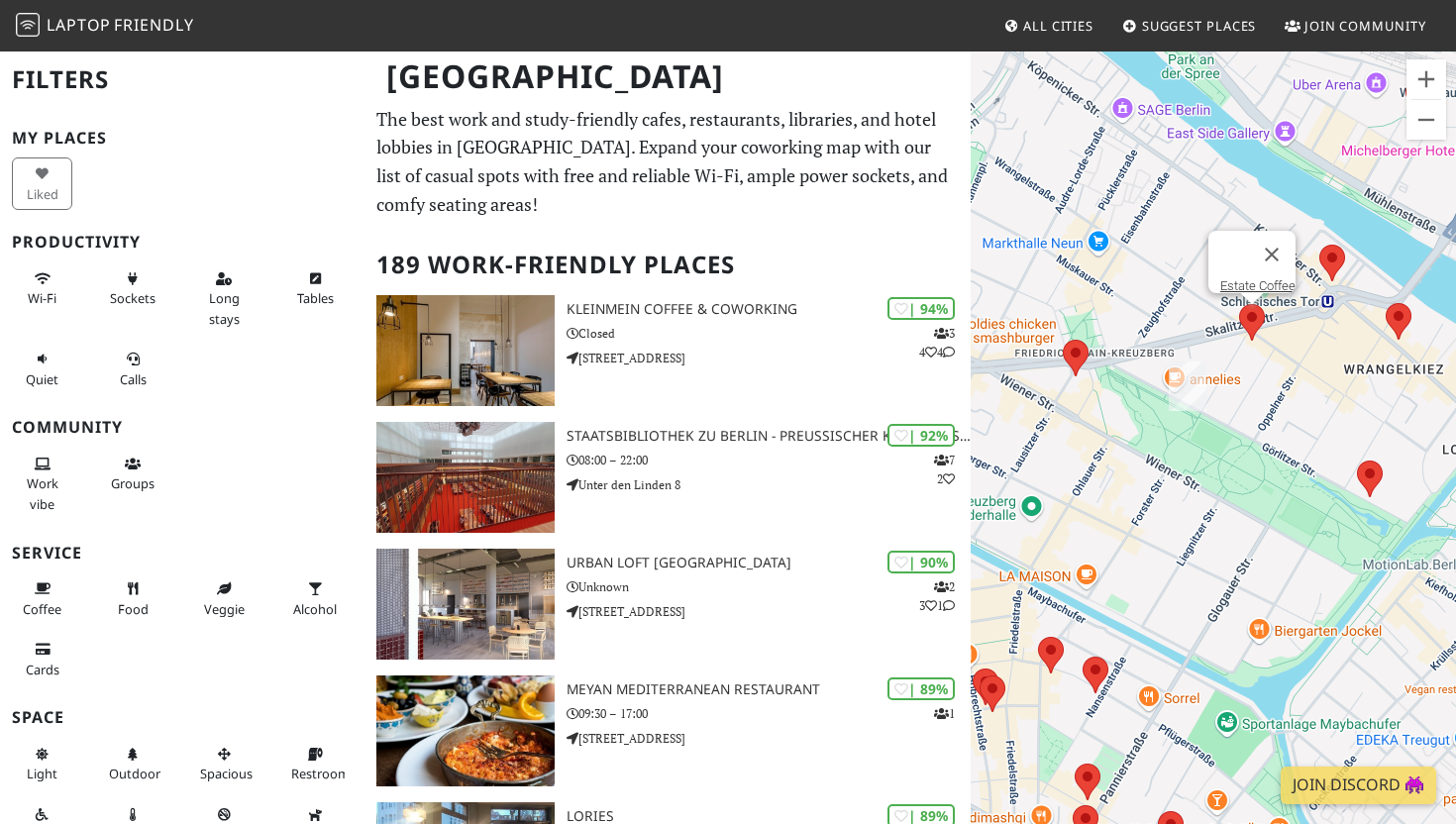 click at bounding box center (1239, 304) 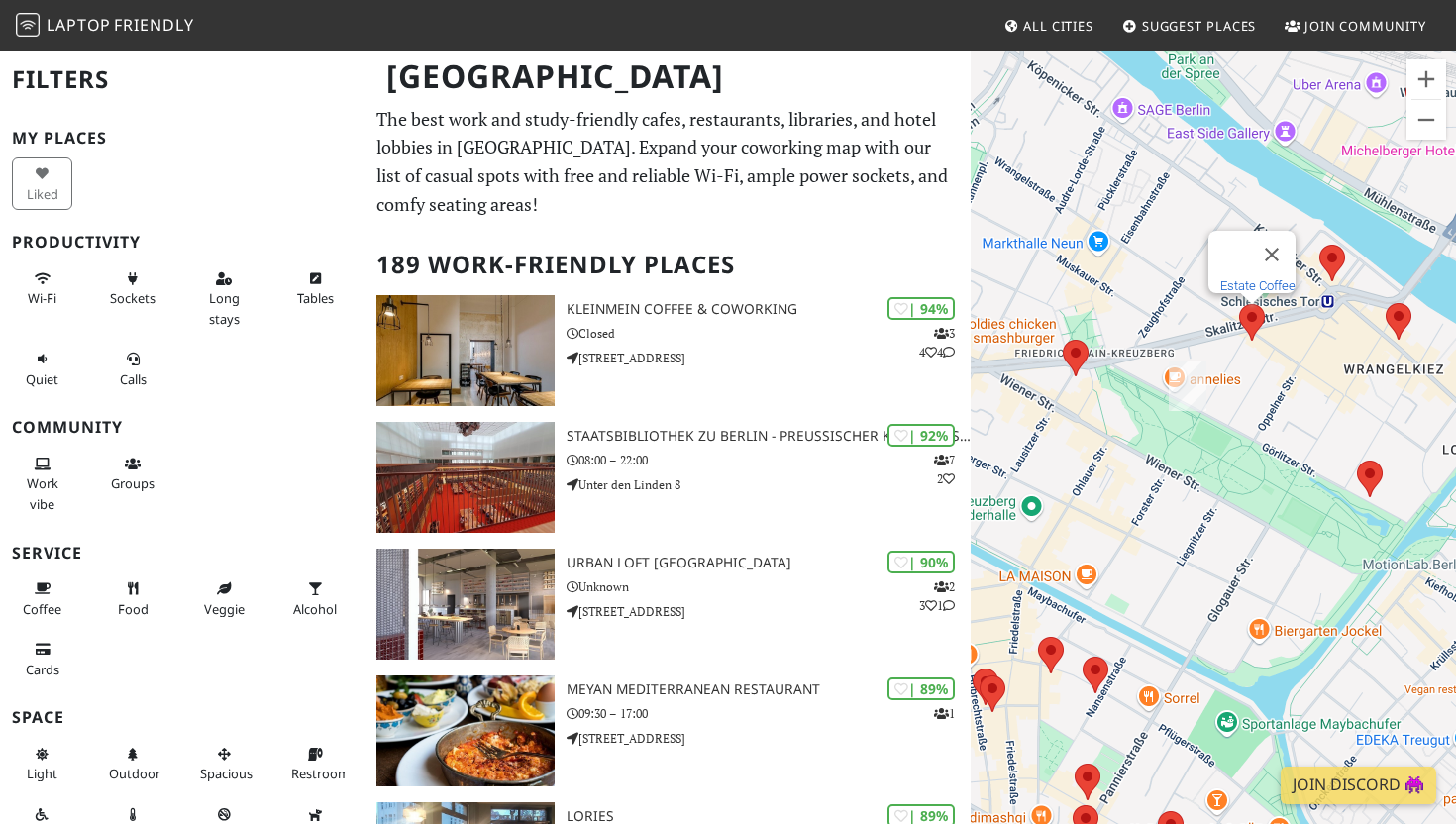 click on "Estate Coffee" at bounding box center [1258, 285] 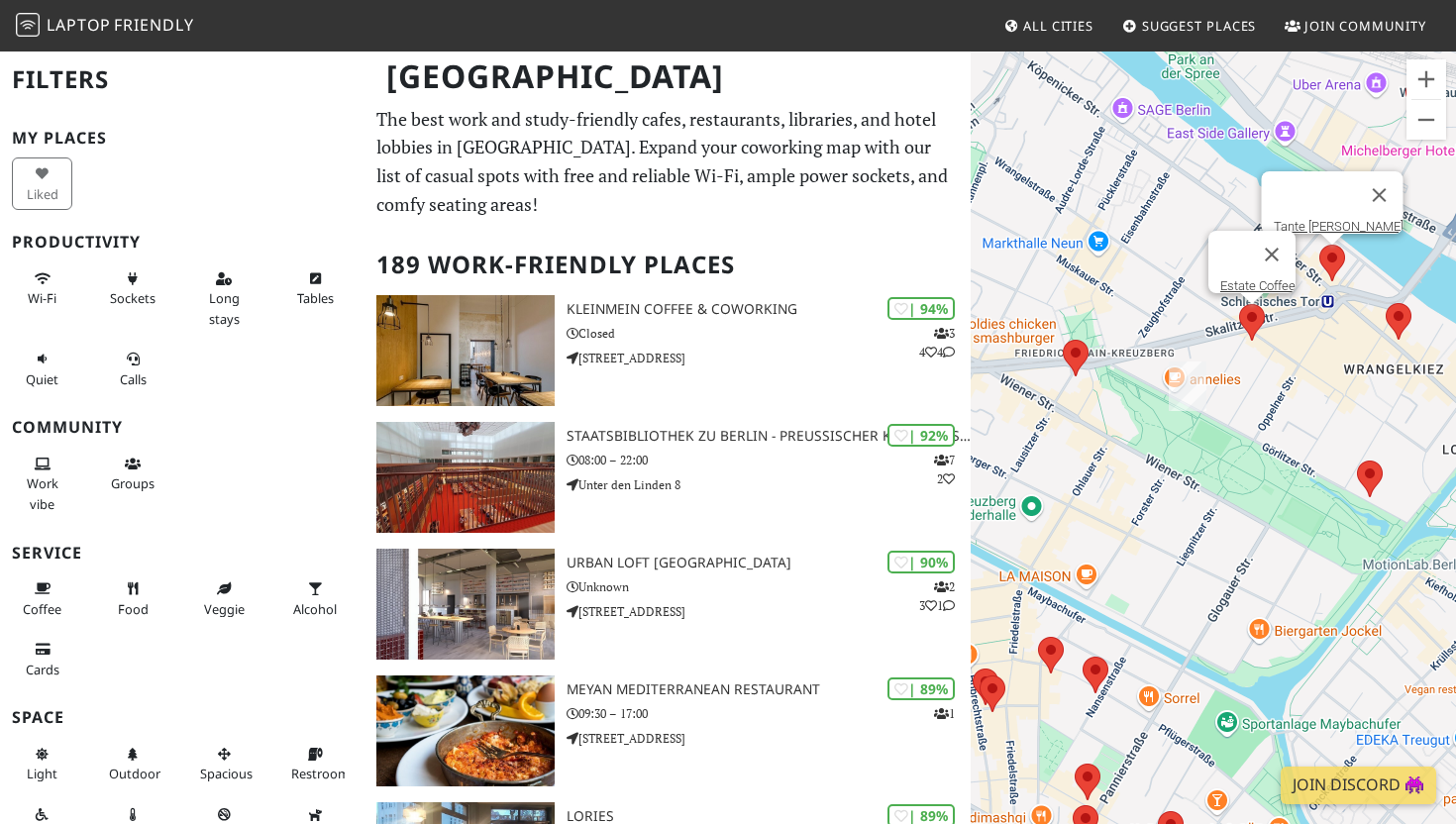 click at bounding box center [1319, 245] 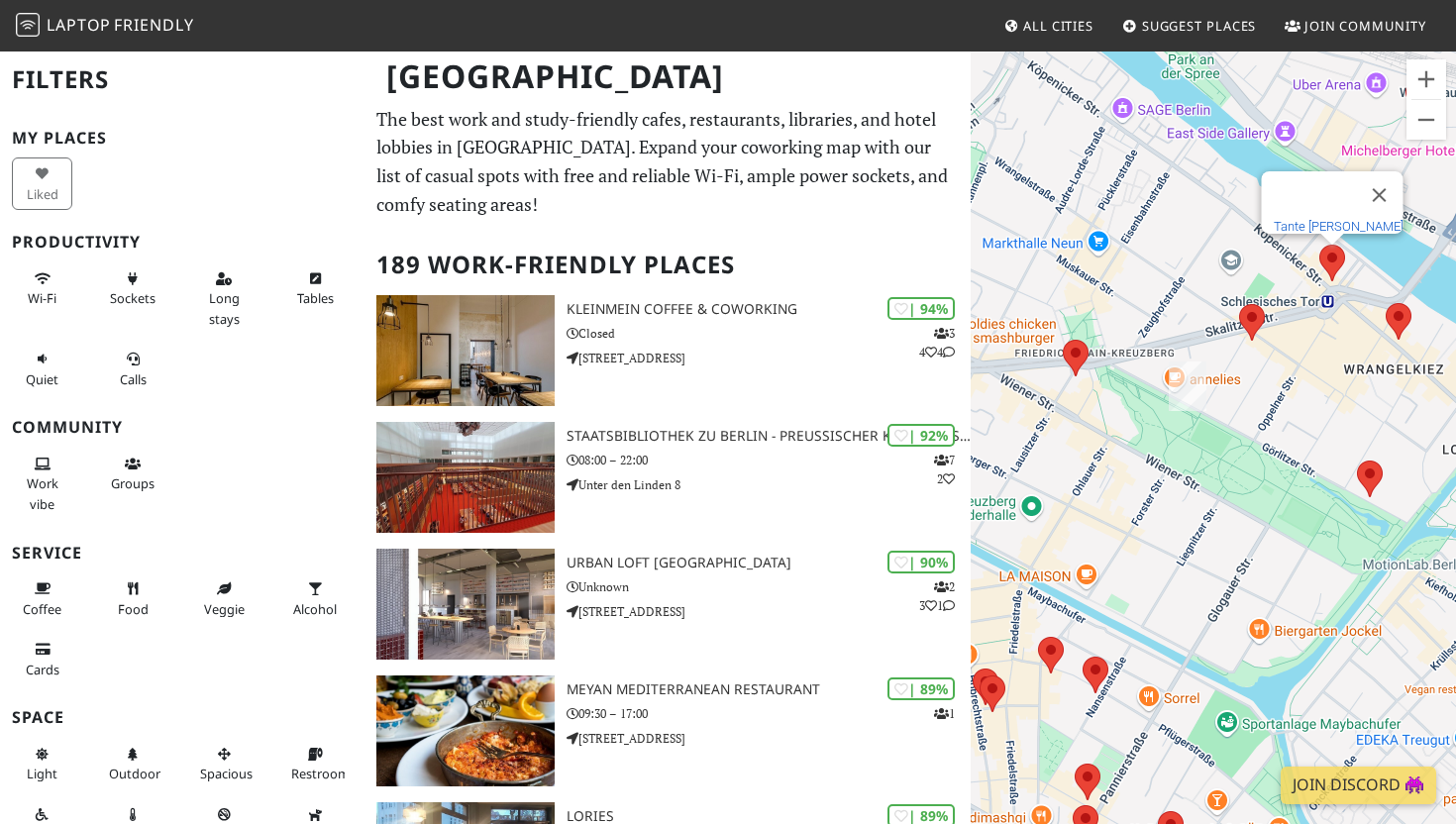 click on "Tante Emma" at bounding box center (1338, 226) 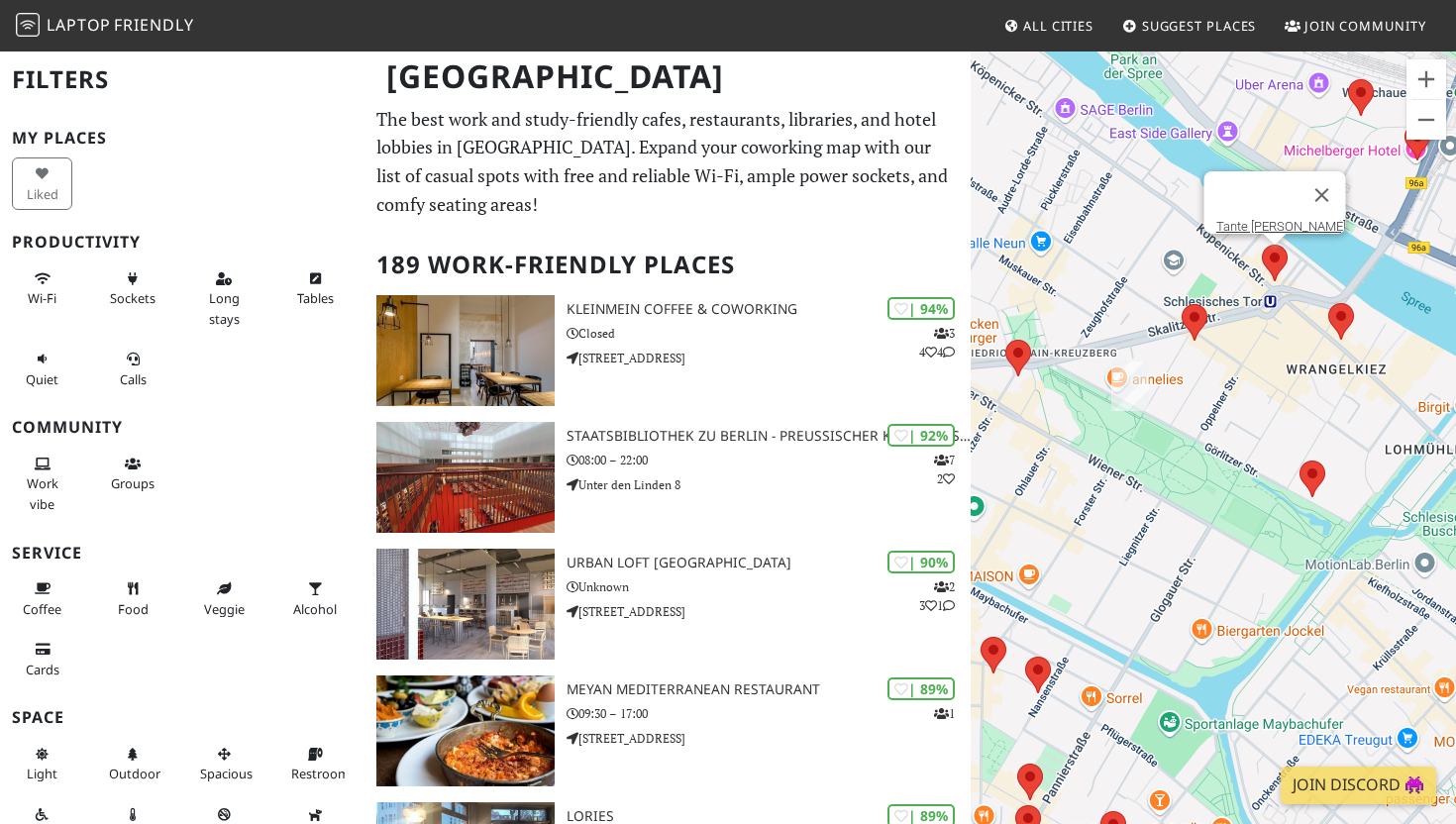 click on "To navigate, press the arrow keys. Tante Emma" at bounding box center (1213, 462) 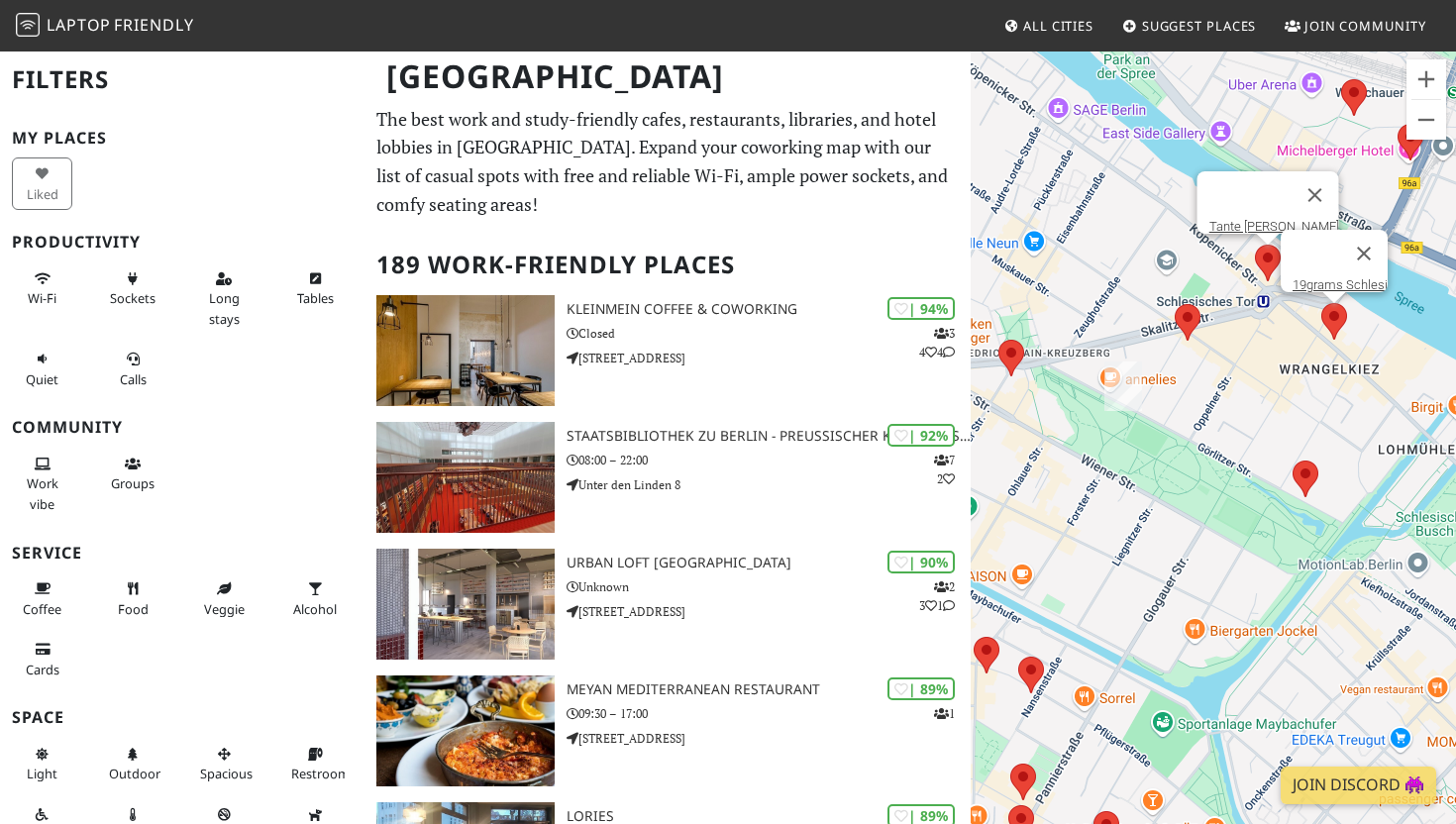 click at bounding box center (1321, 303) 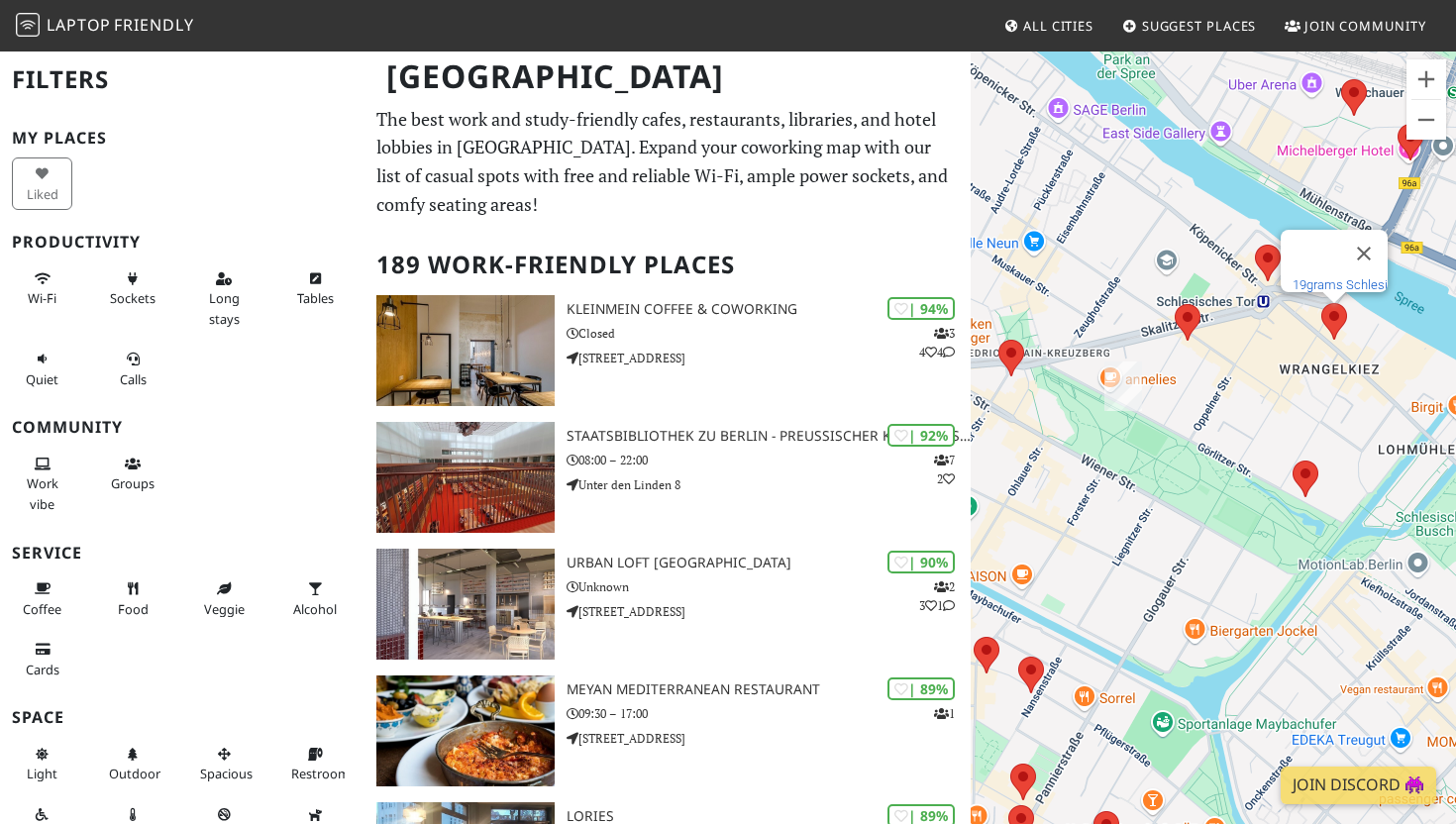 click on "19grams Schlesi" at bounding box center [1340, 284] 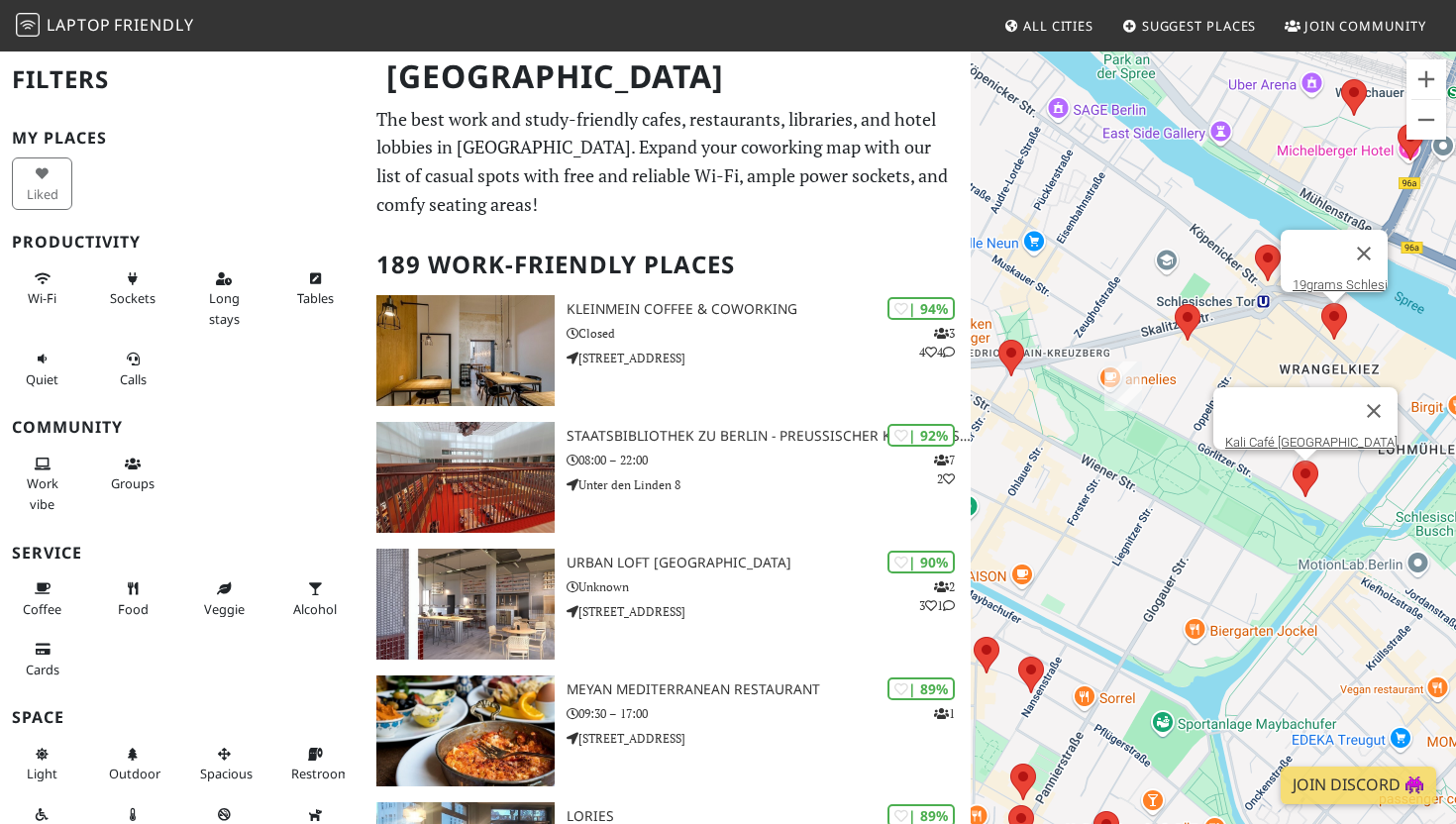 click at bounding box center (1293, 461) 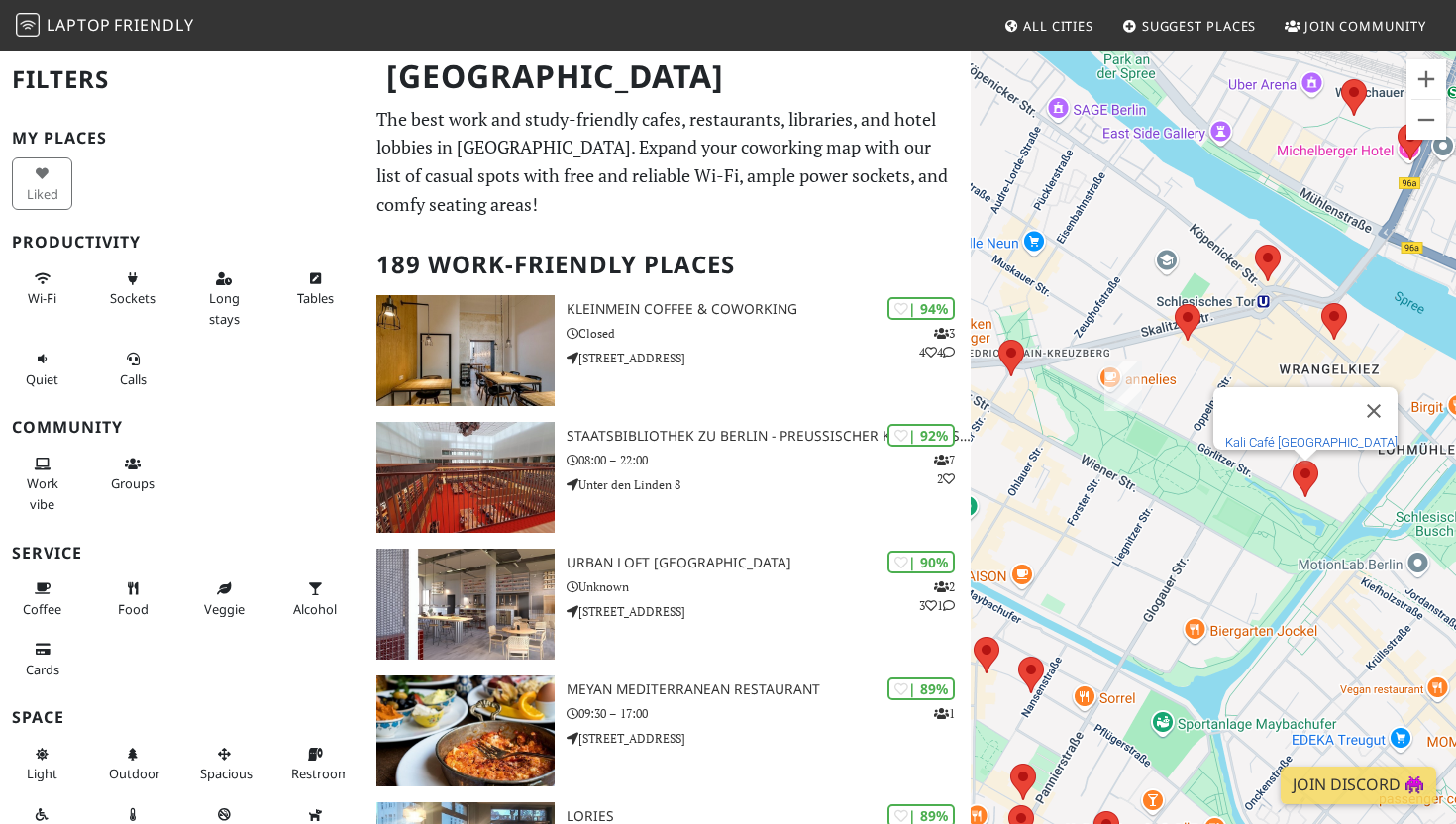 click on "Kali Café [GEOGRAPHIC_DATA]" at bounding box center (1311, 442) 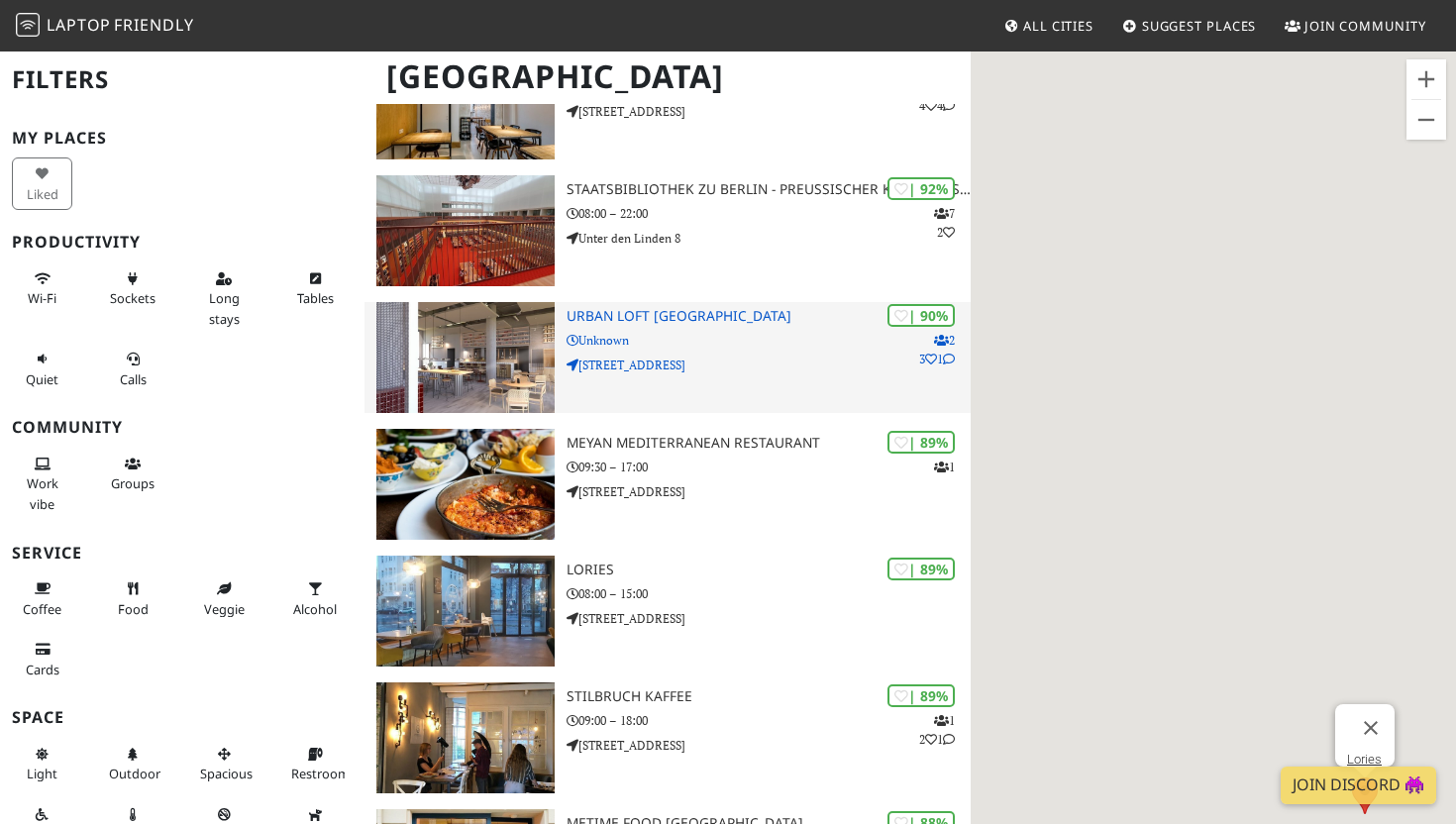 scroll, scrollTop: 260, scrollLeft: 0, axis: vertical 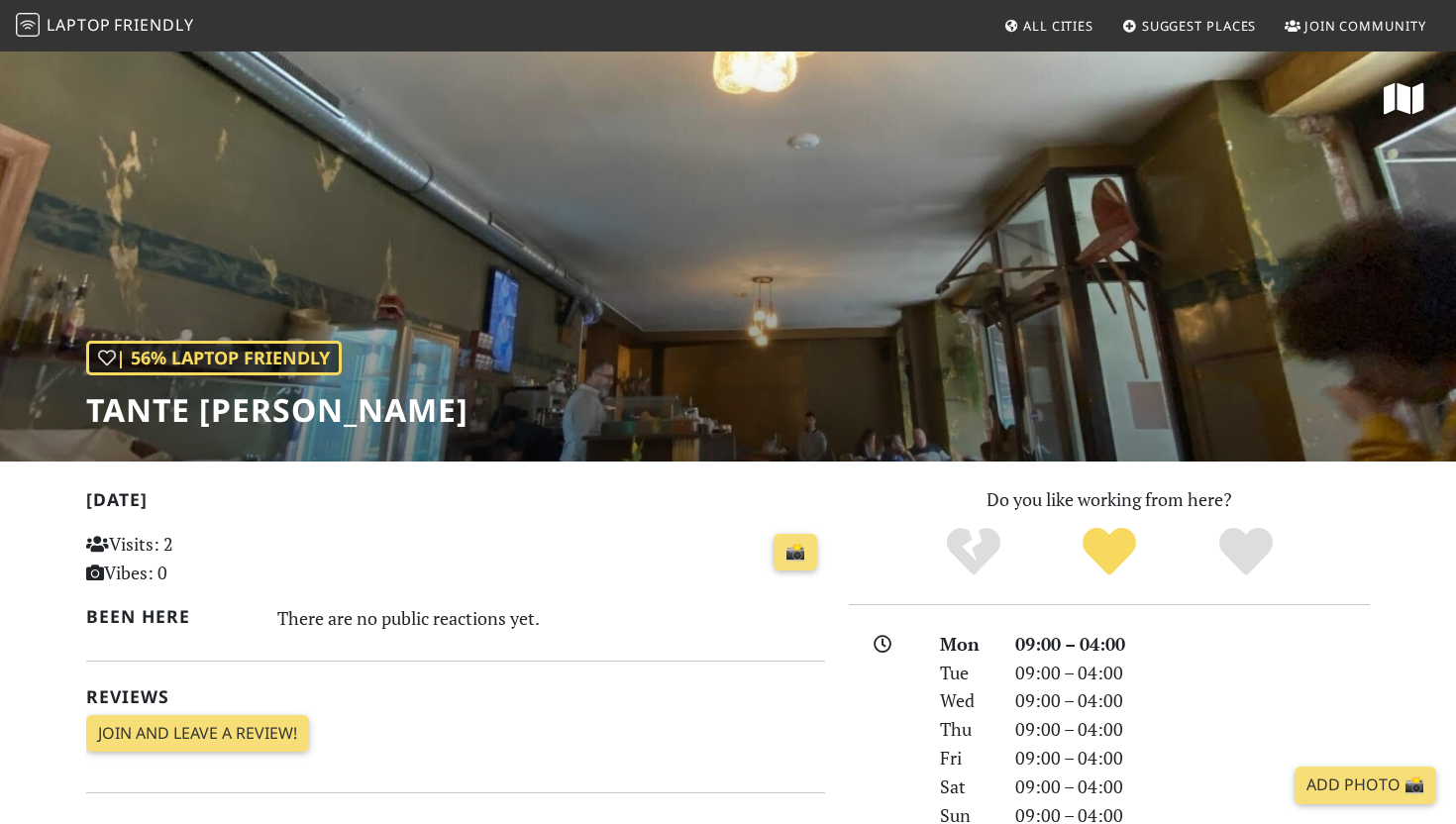 click on "| 56% Laptop Friendly
Tante Emma" at bounding box center [728, 256] 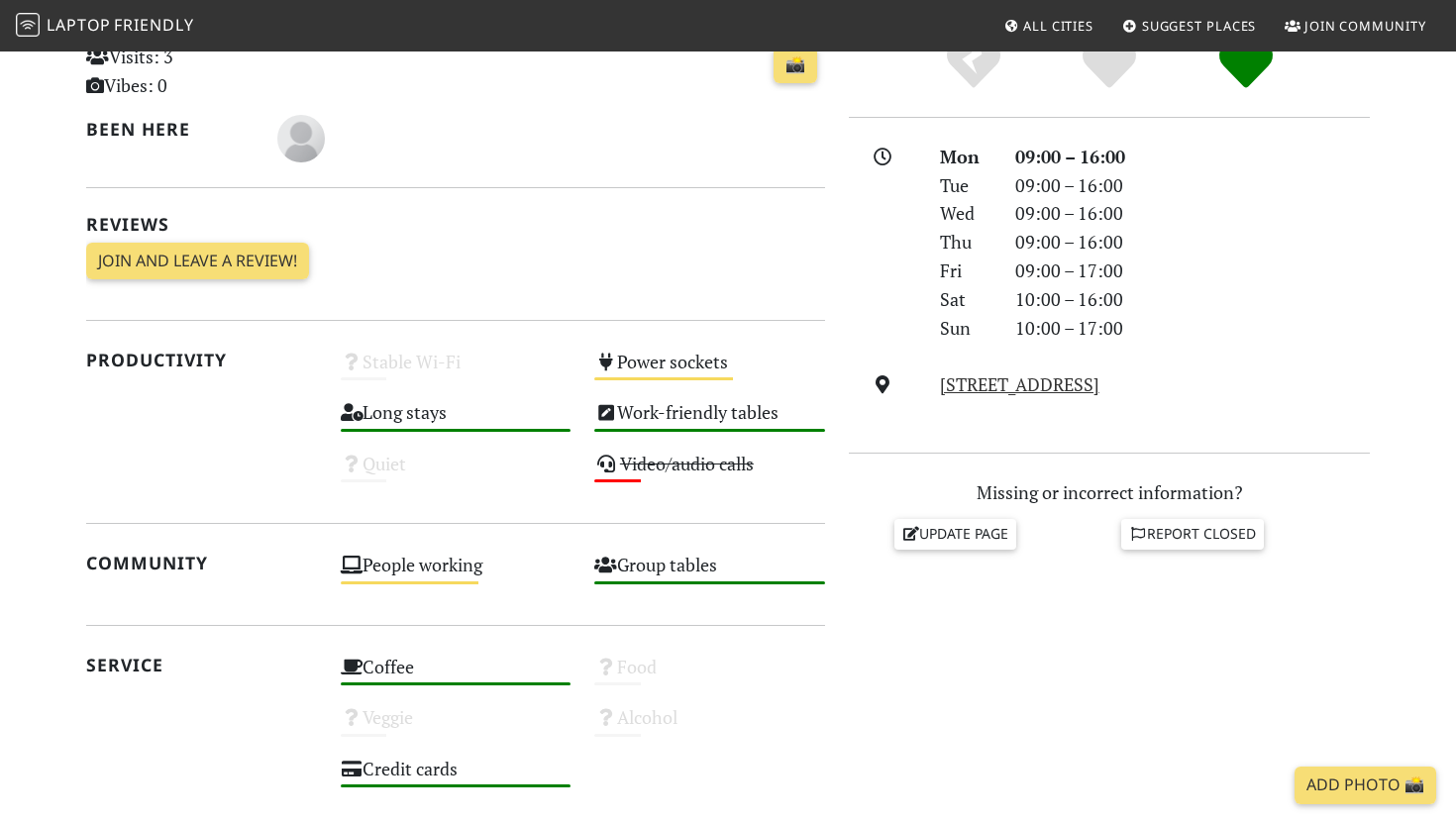 scroll, scrollTop: 737, scrollLeft: 0, axis: vertical 